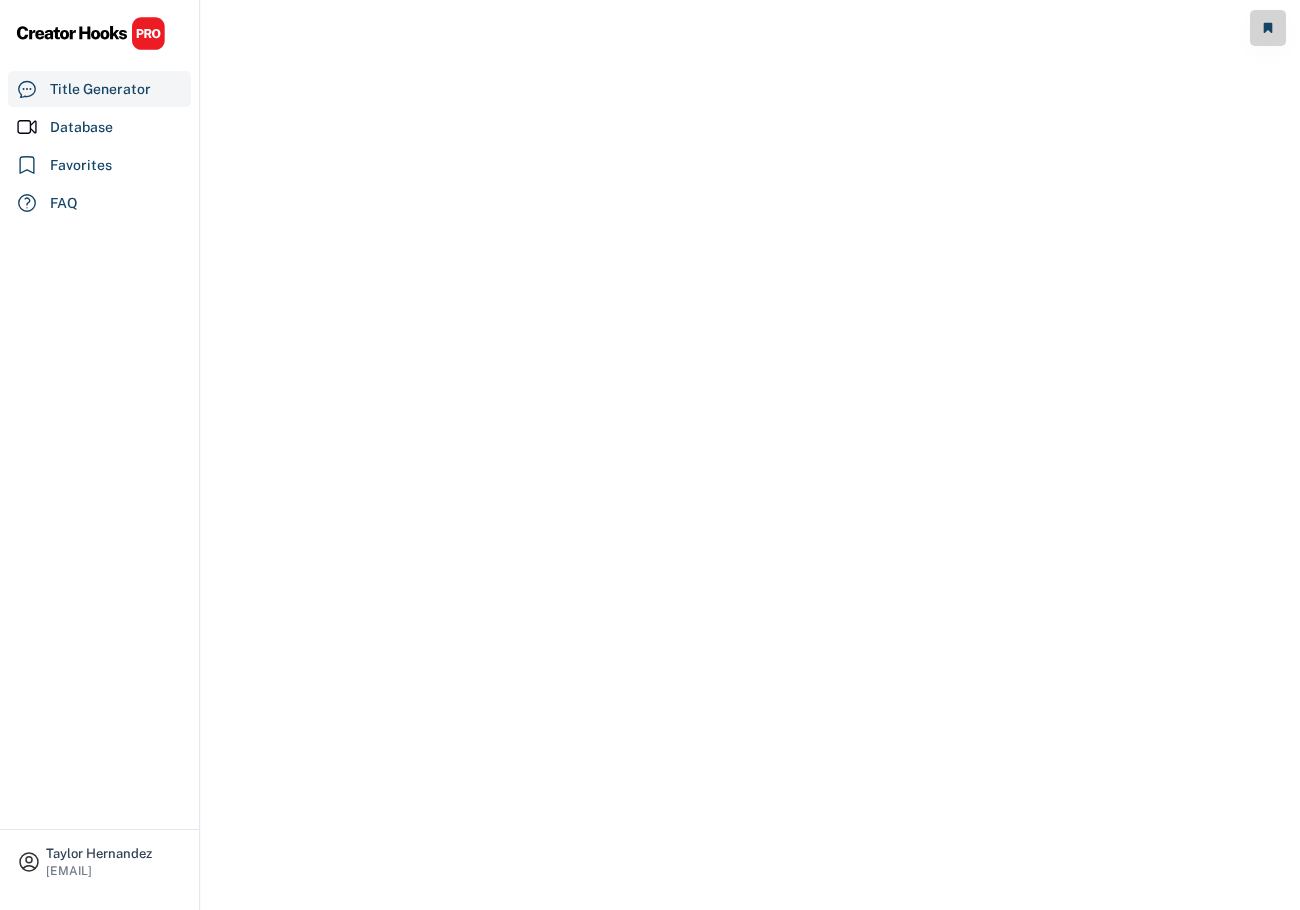 scroll, scrollTop: 0, scrollLeft: 0, axis: both 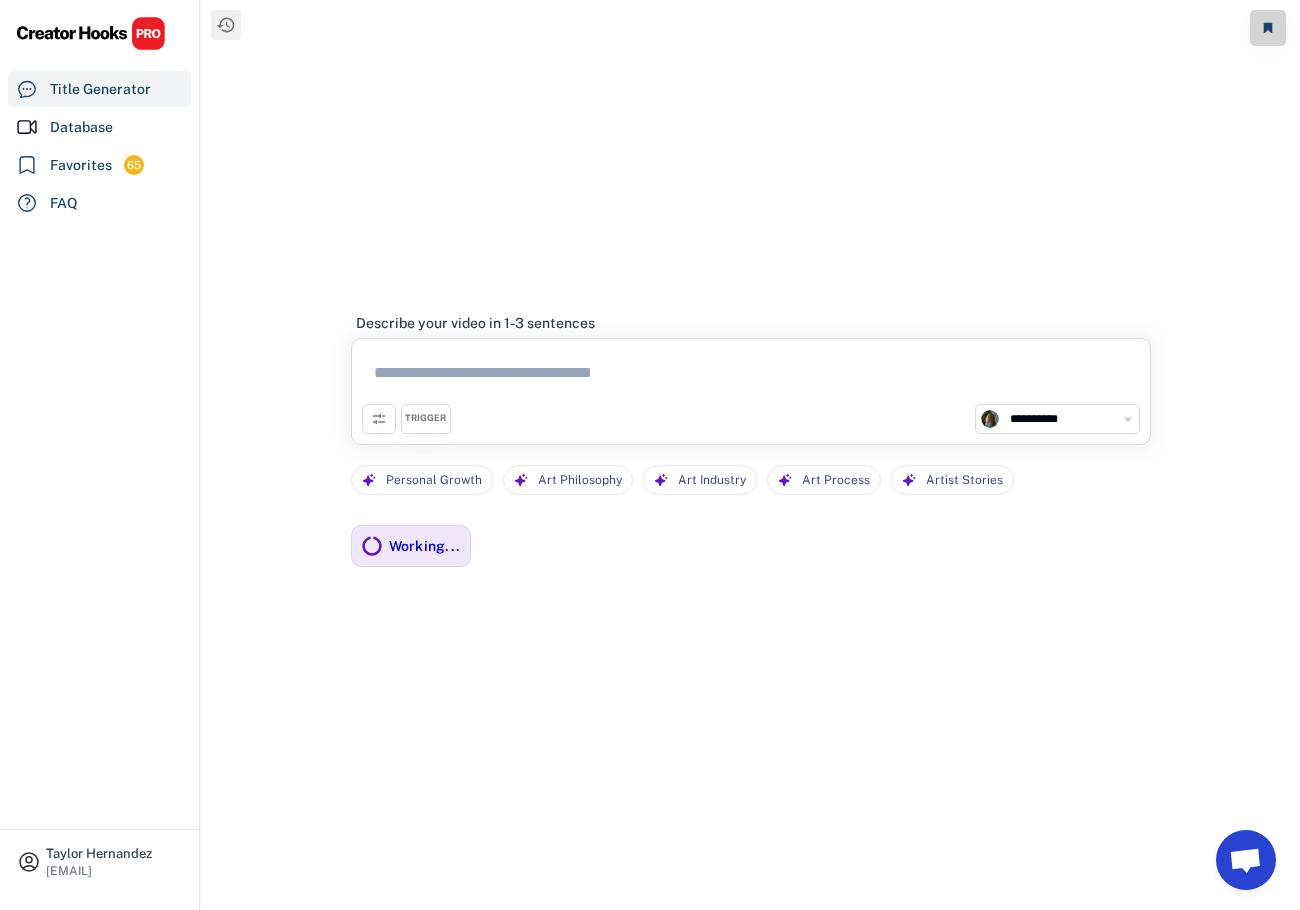 click on "**********" at bounding box center (1069, 419) 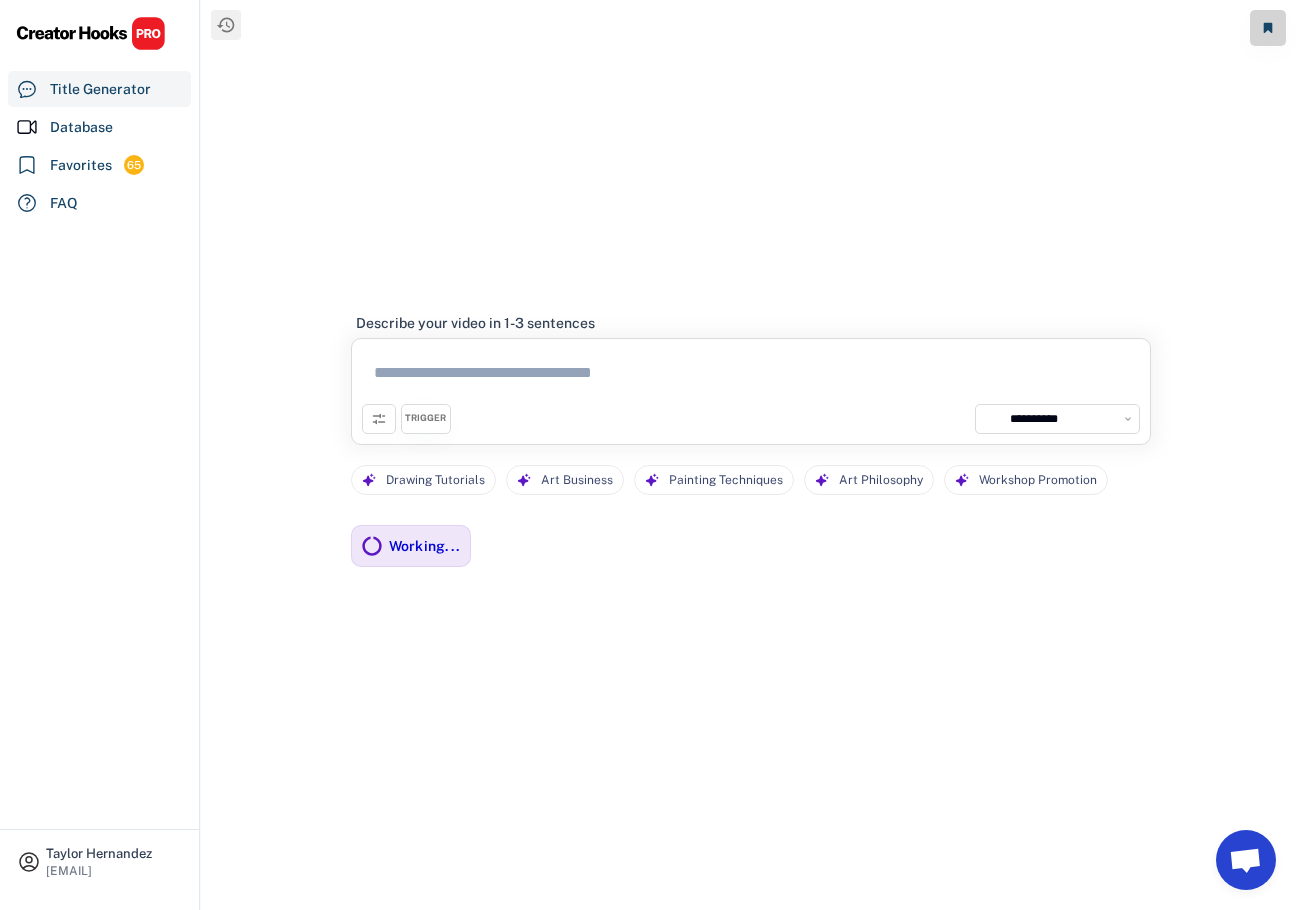 click at bounding box center [751, 376] 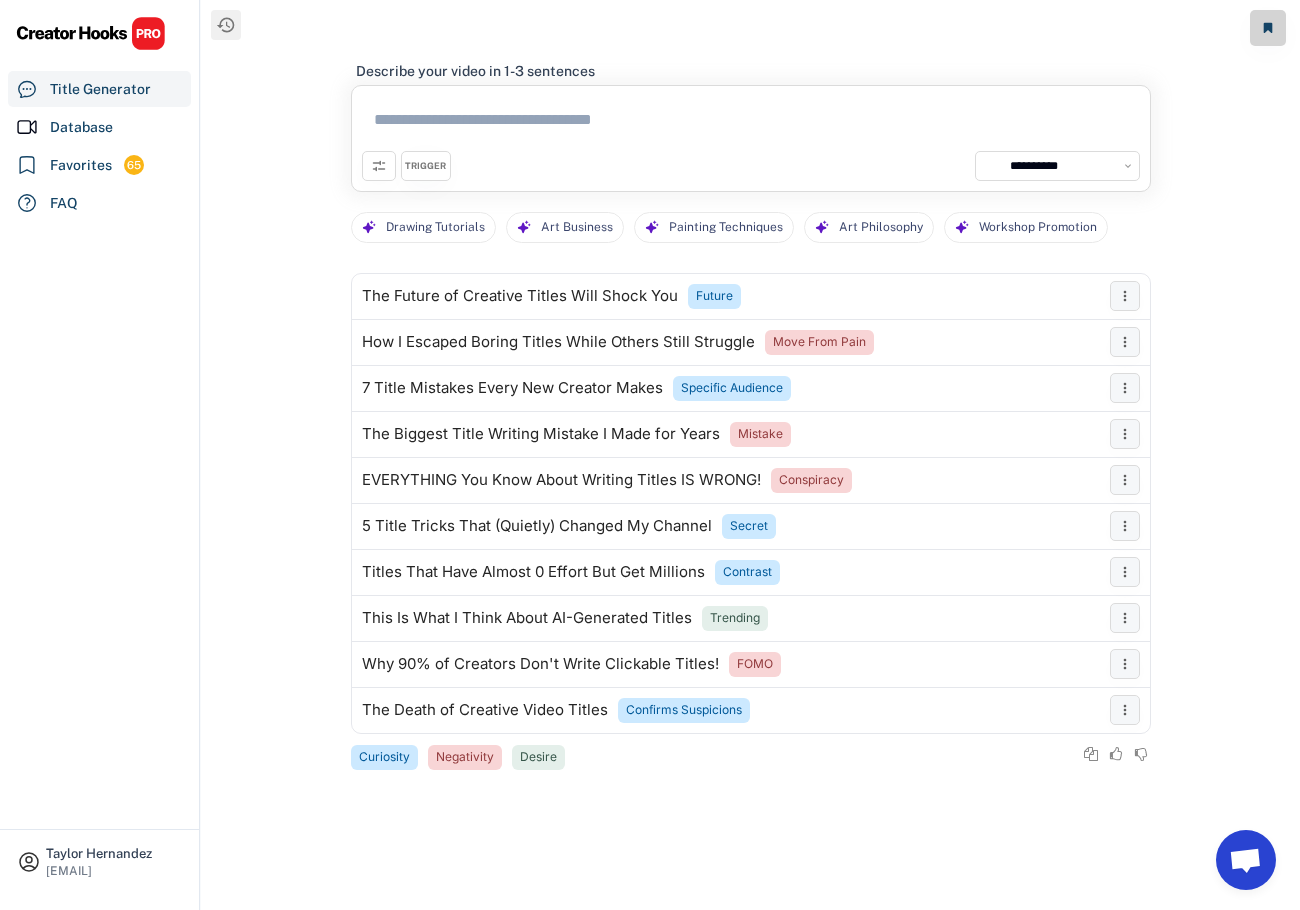 click at bounding box center [751, 123] 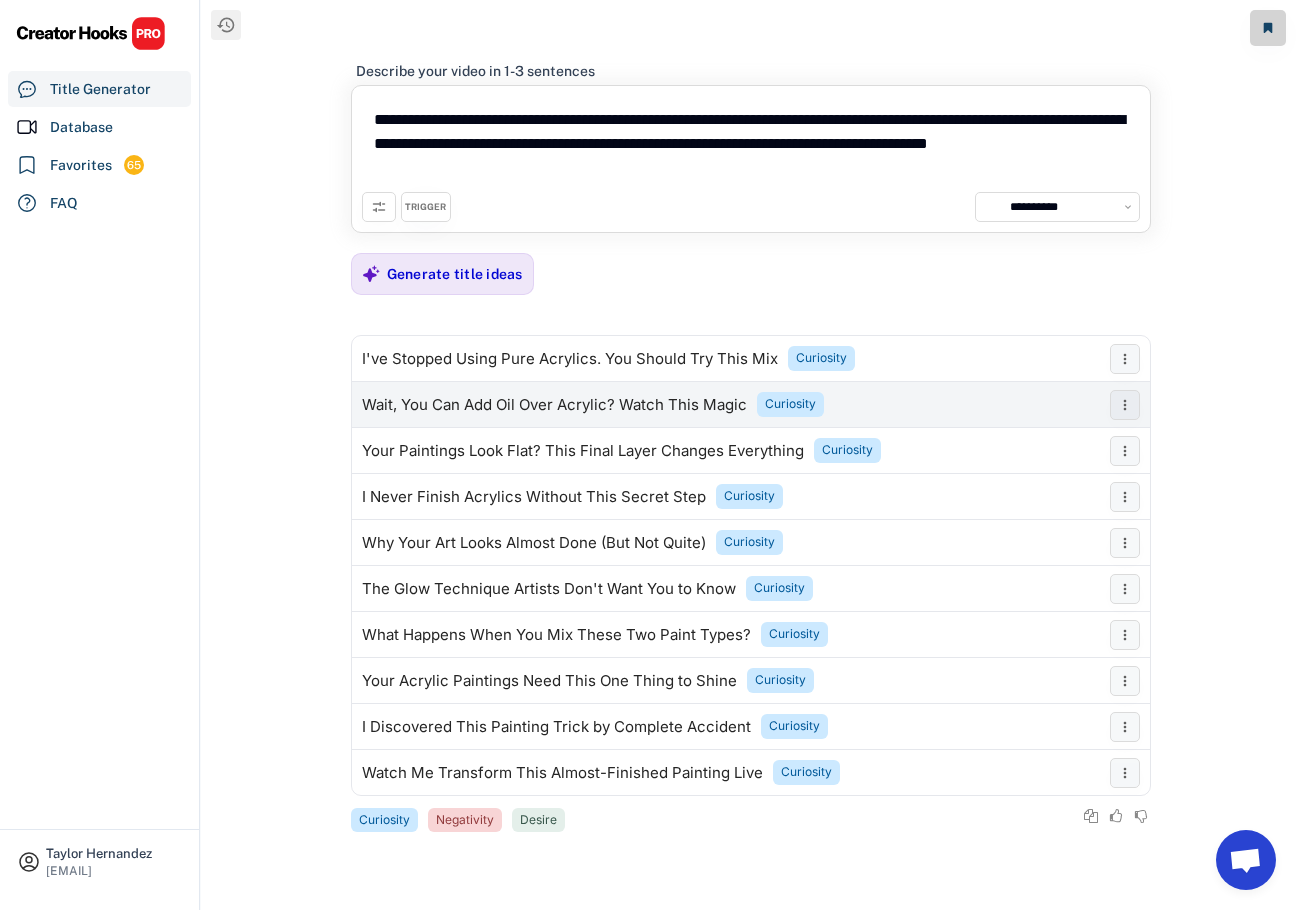 type on "**********" 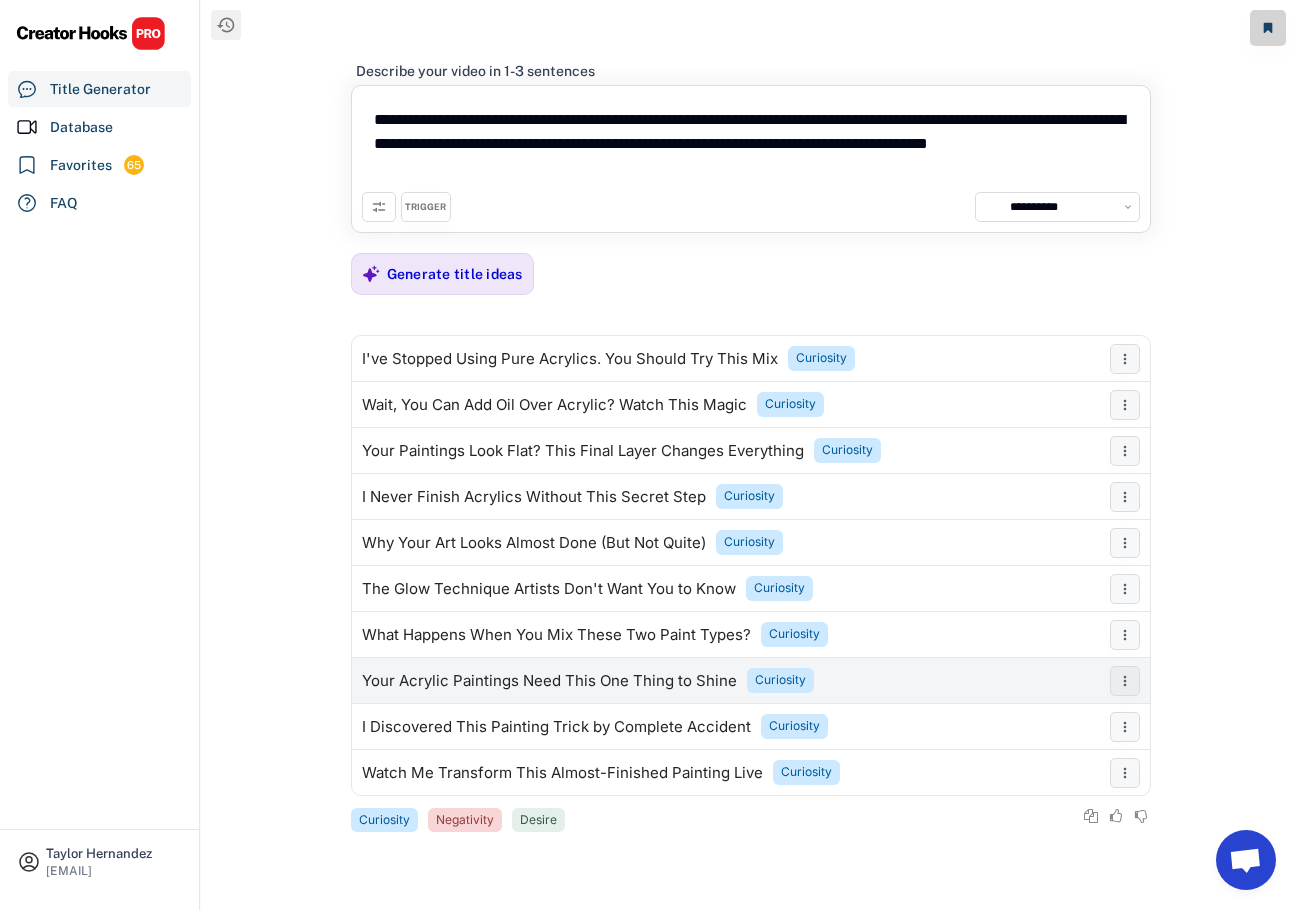 click on "Your Acrylic Paintings Need This One Thing to Shine" at bounding box center (549, 681) 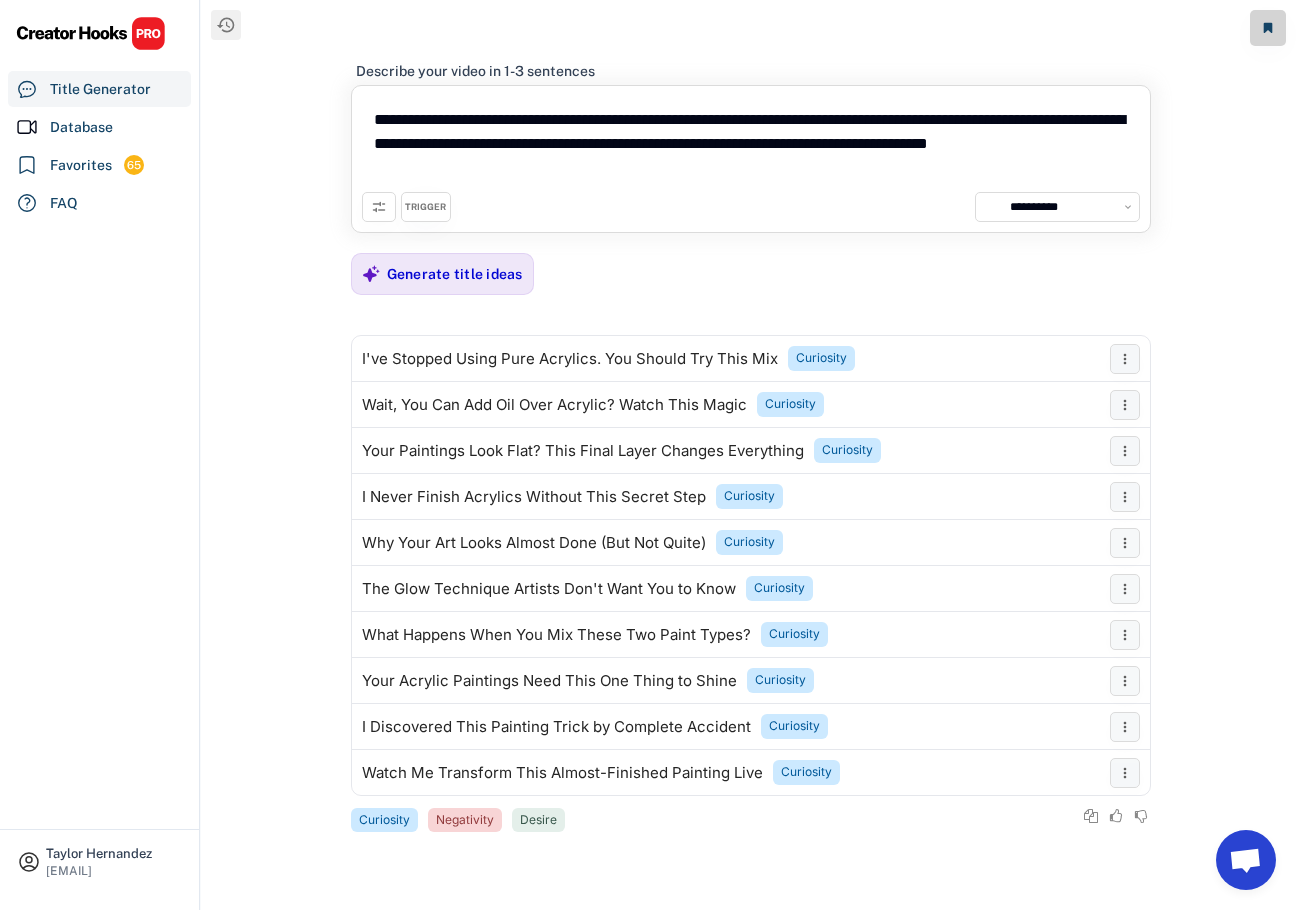 click 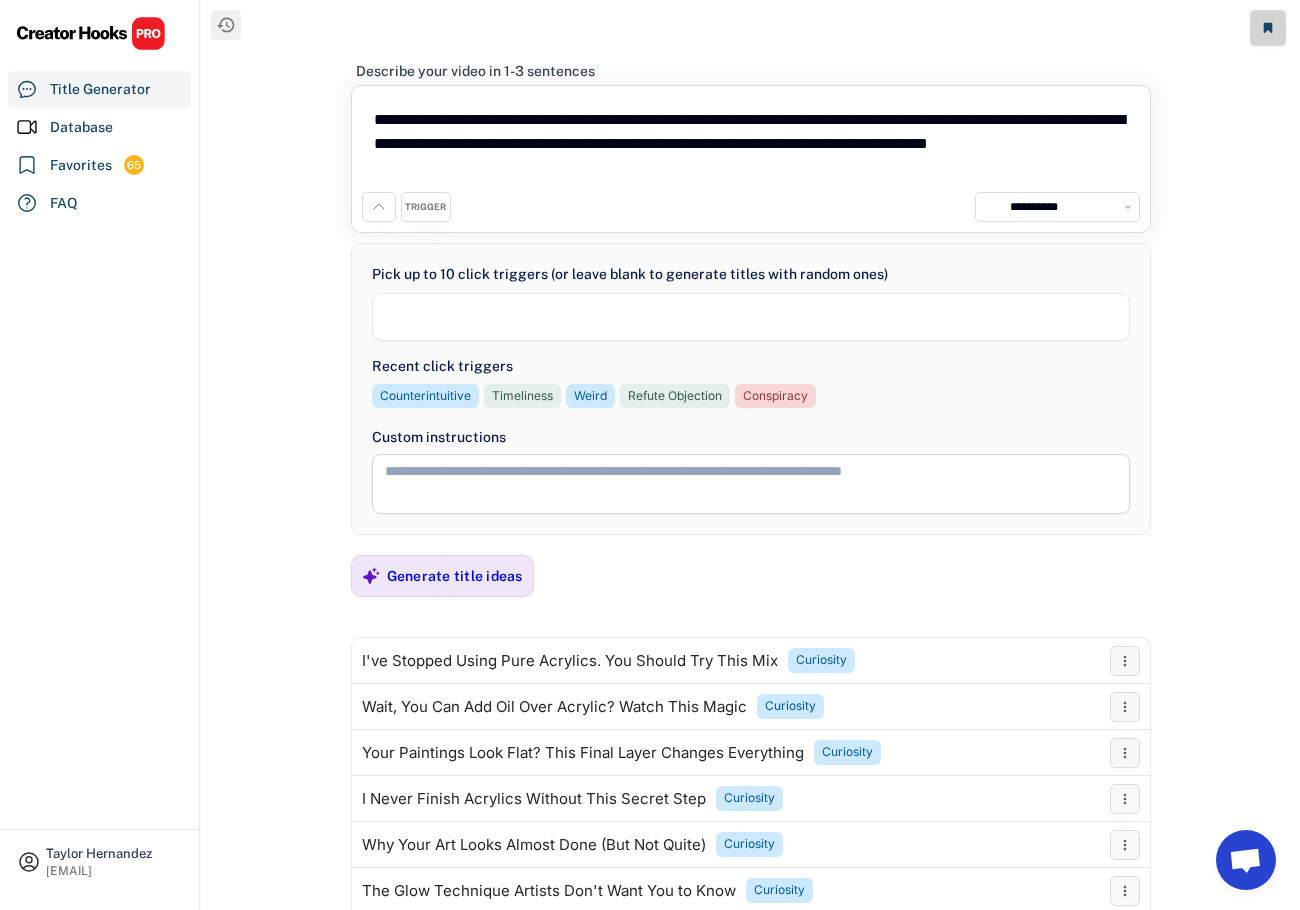scroll, scrollTop: 170, scrollLeft: 0, axis: vertical 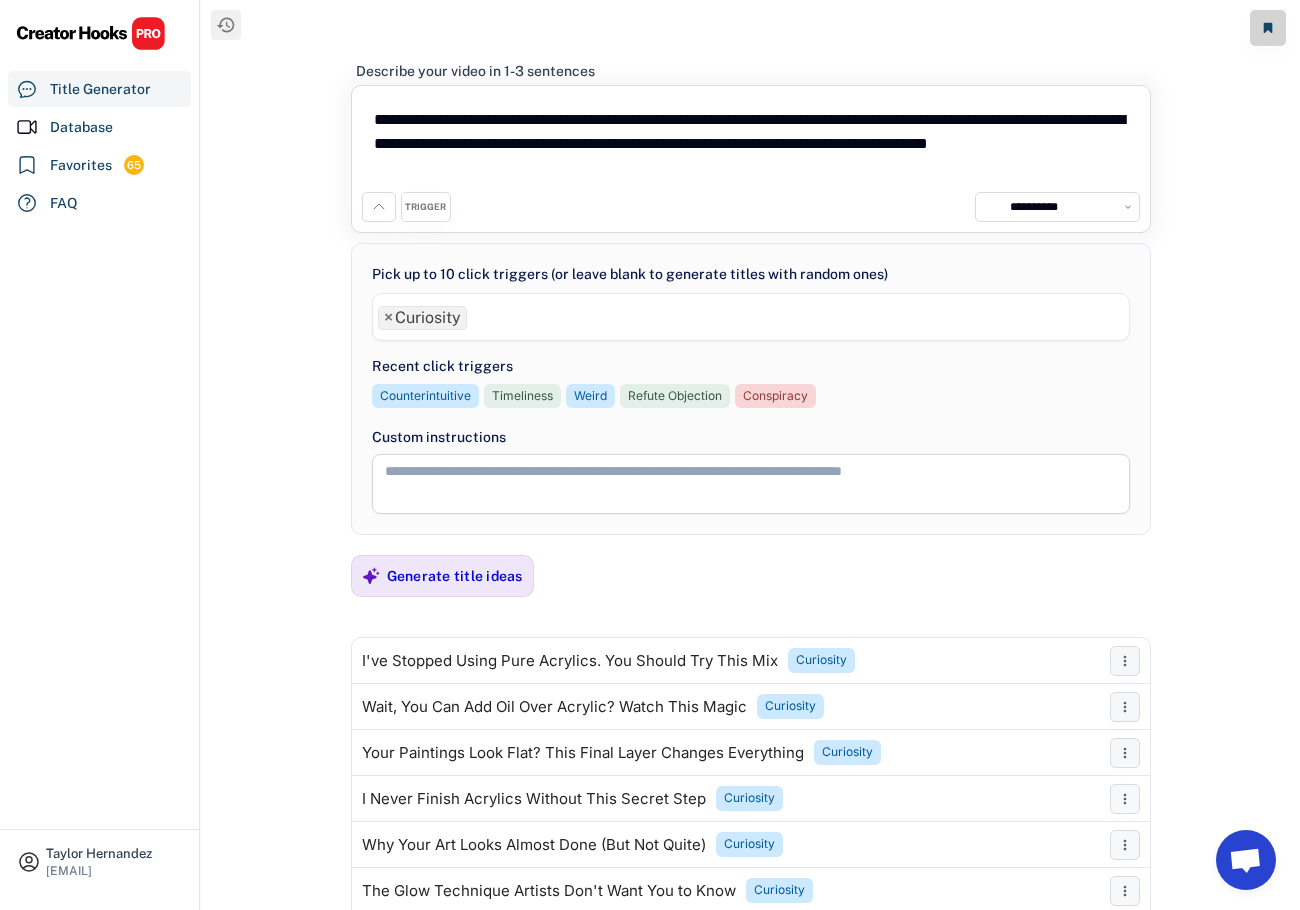 click on "× Curiosity" at bounding box center [751, 315] 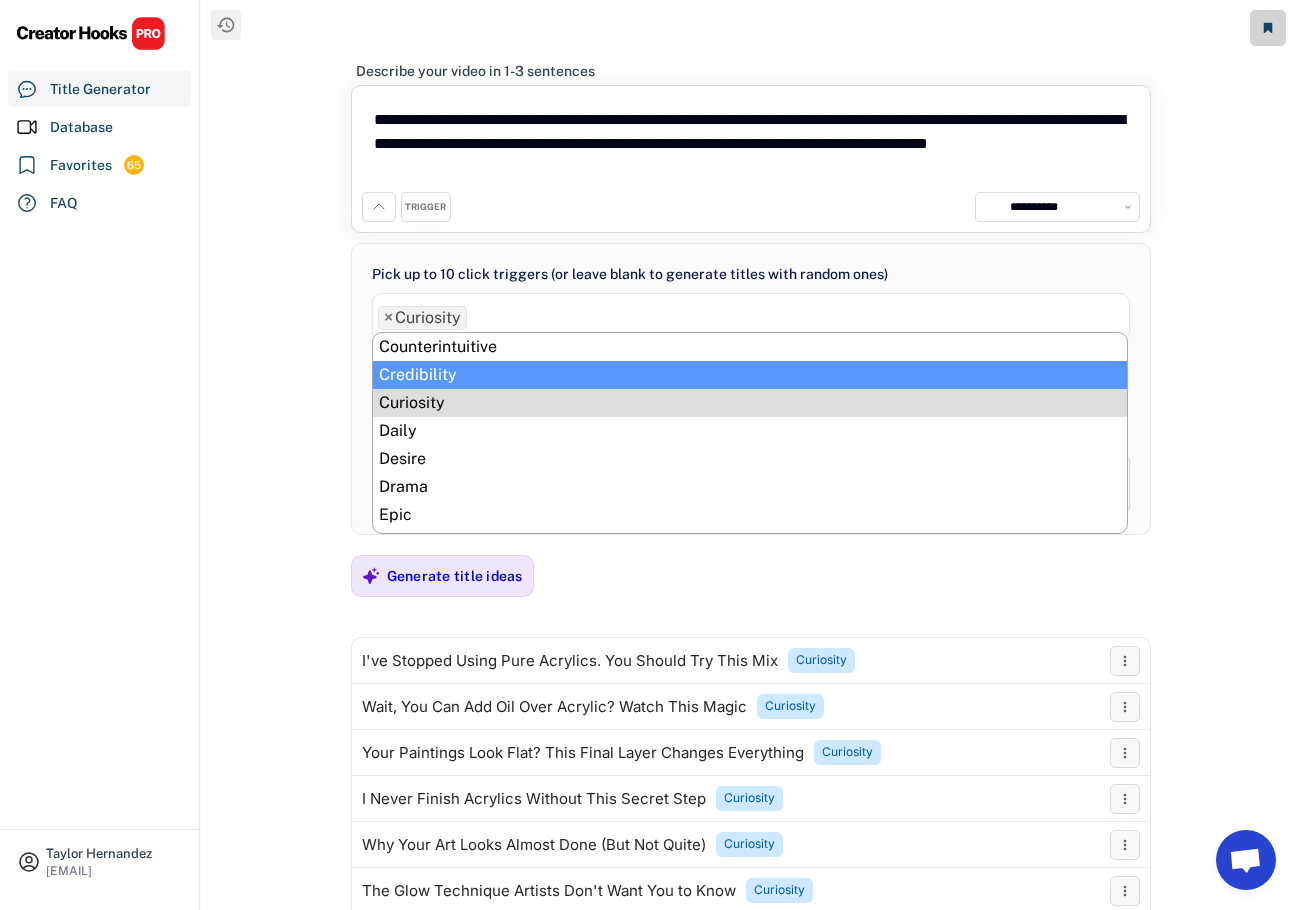 scroll, scrollTop: 0, scrollLeft: 0, axis: both 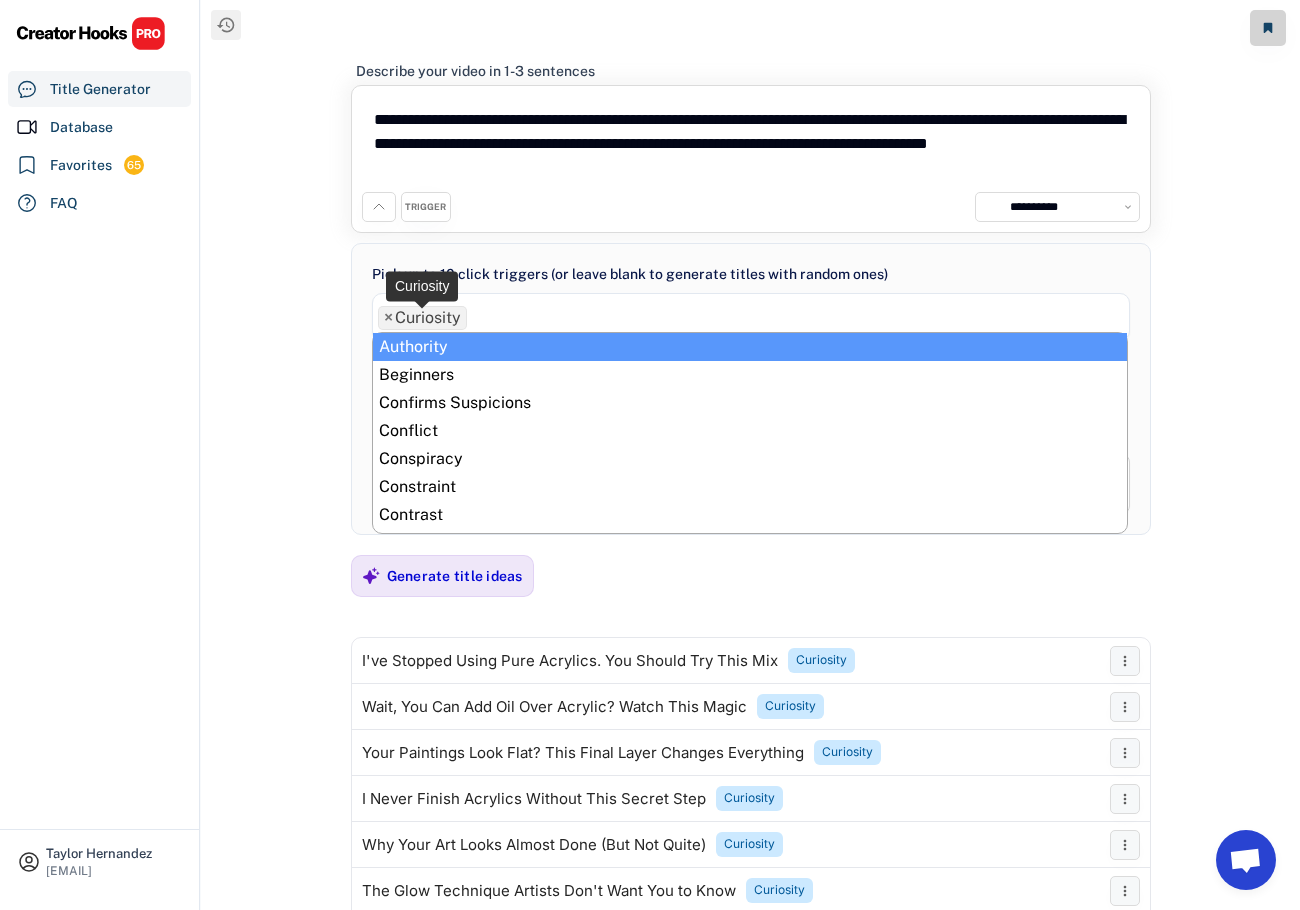 click on "×" at bounding box center (388, 318) 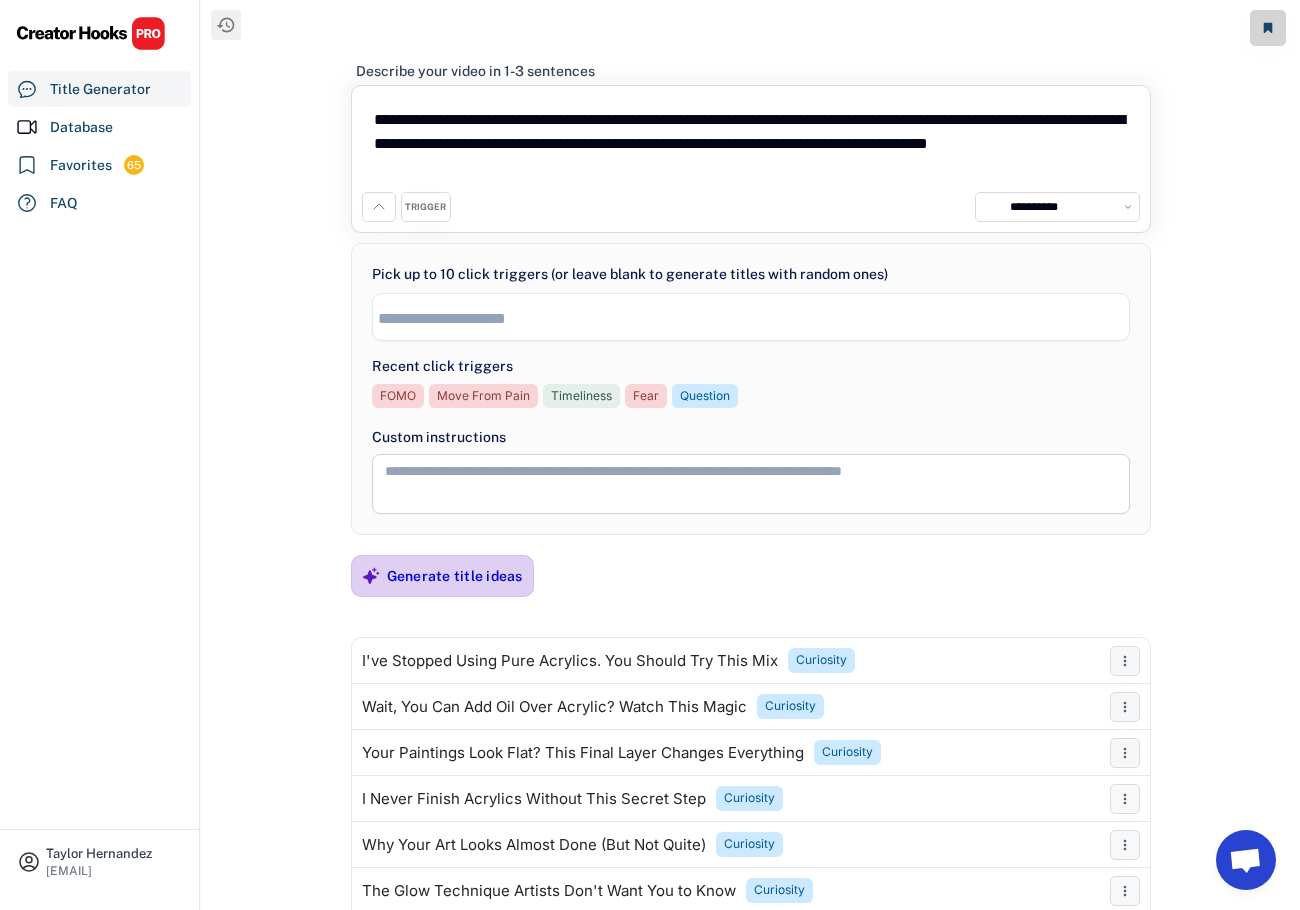 click on "Generate title ideas" at bounding box center (455, 576) 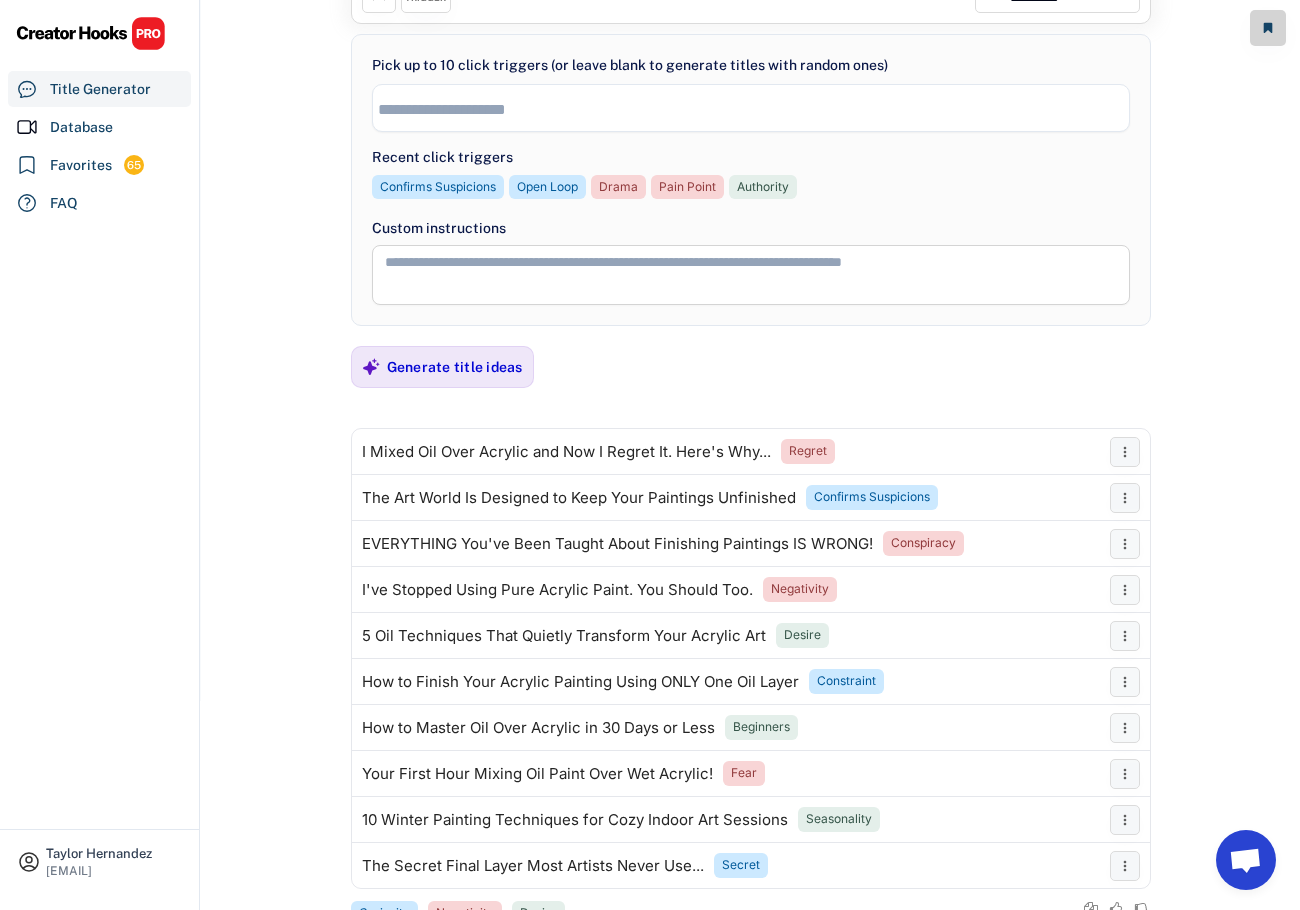 scroll, scrollTop: 276, scrollLeft: 0, axis: vertical 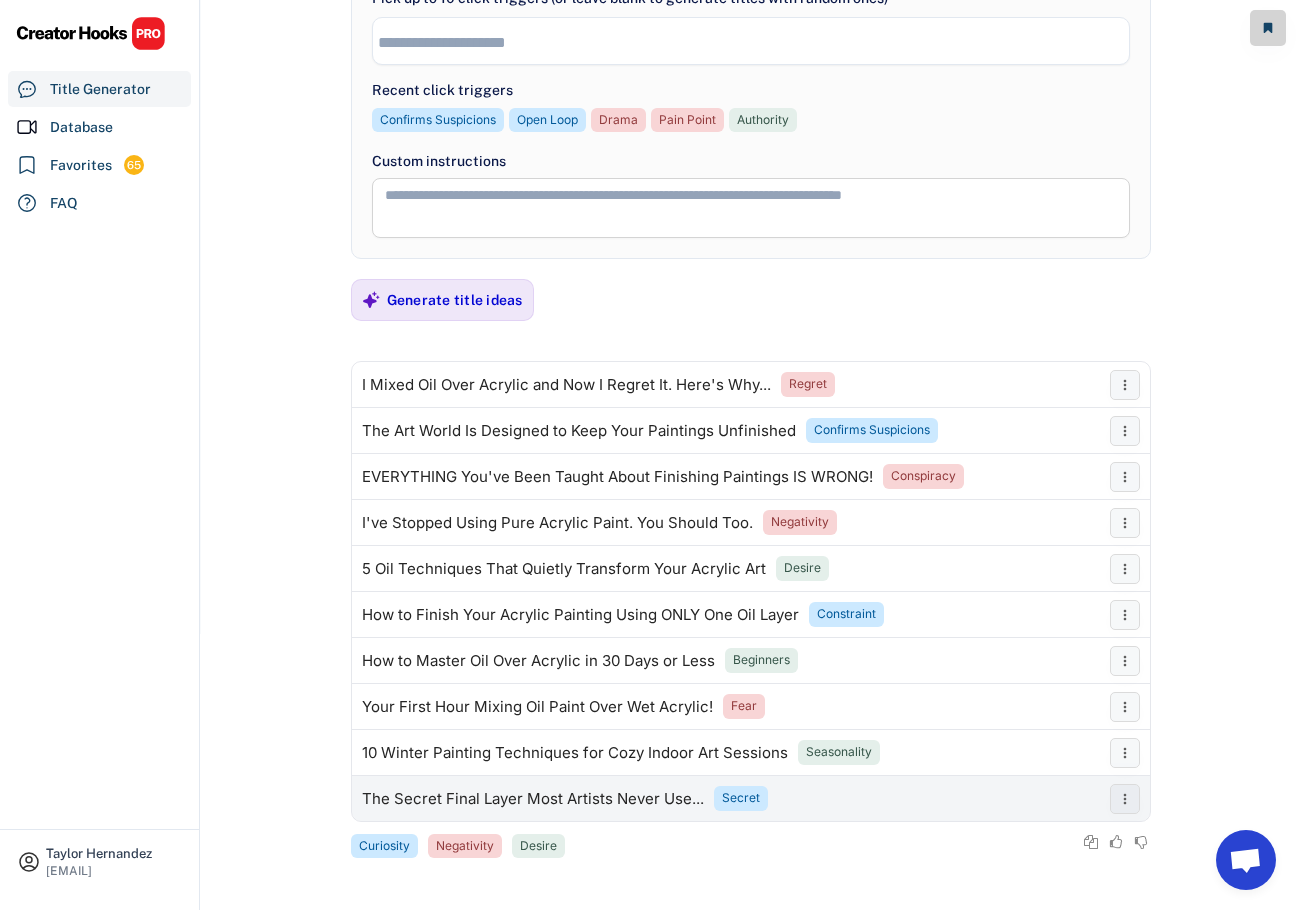 click on "The Secret Final Layer Most Artists Never Use..." at bounding box center [533, 799] 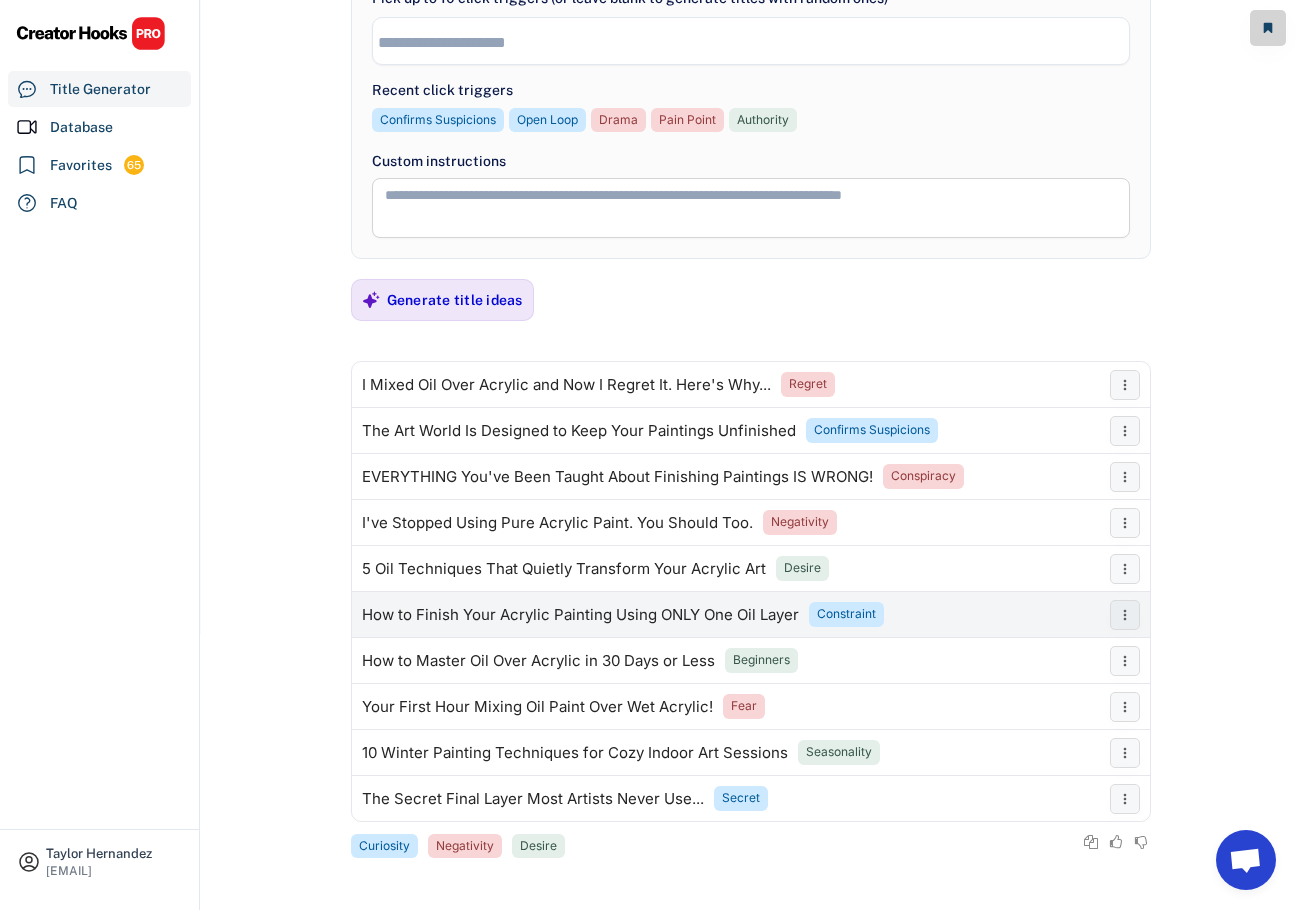 click on "How to Finish Your Acrylic Painting Using ONLY One Oil Layer" at bounding box center [580, 615] 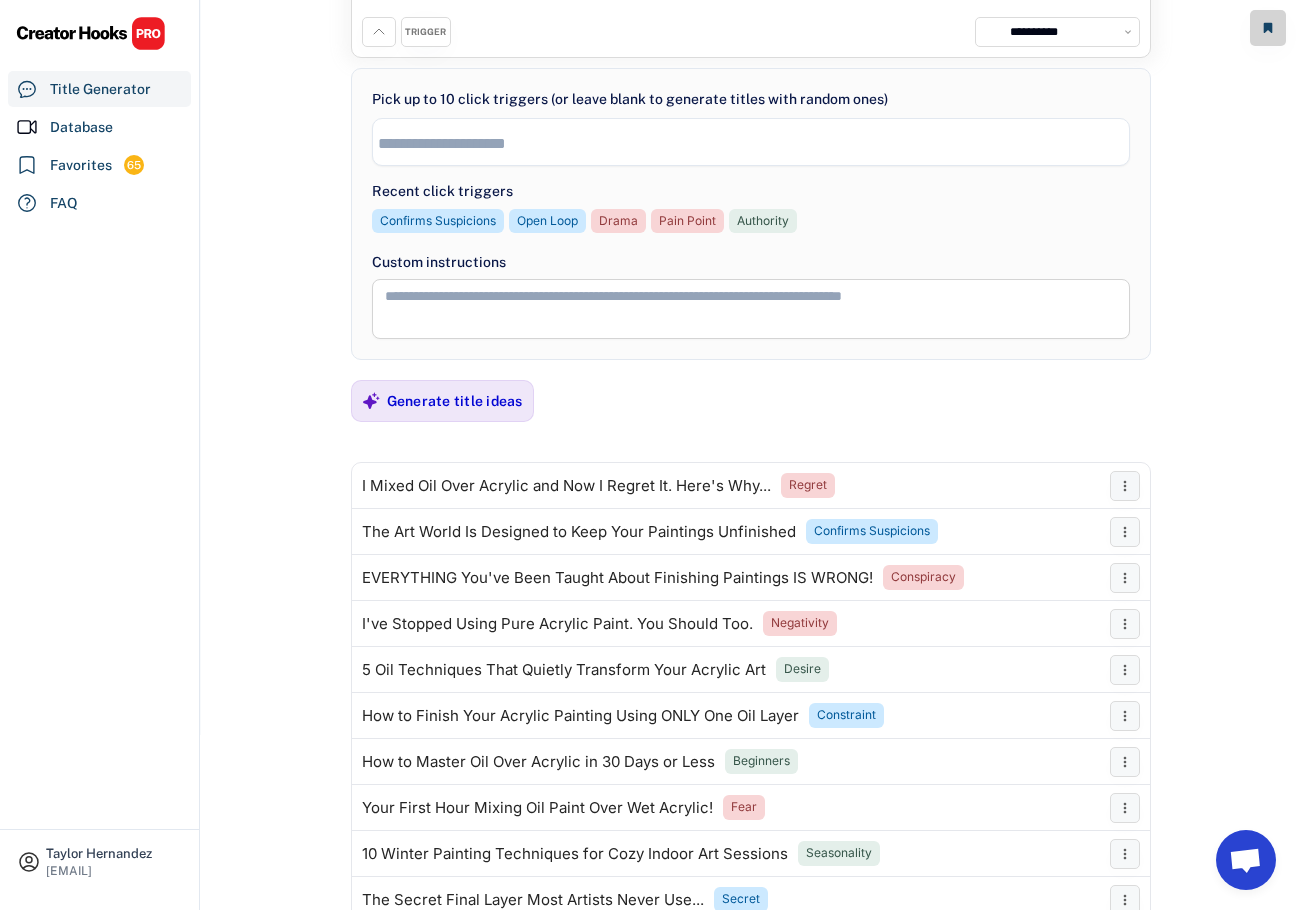 scroll, scrollTop: 0, scrollLeft: 0, axis: both 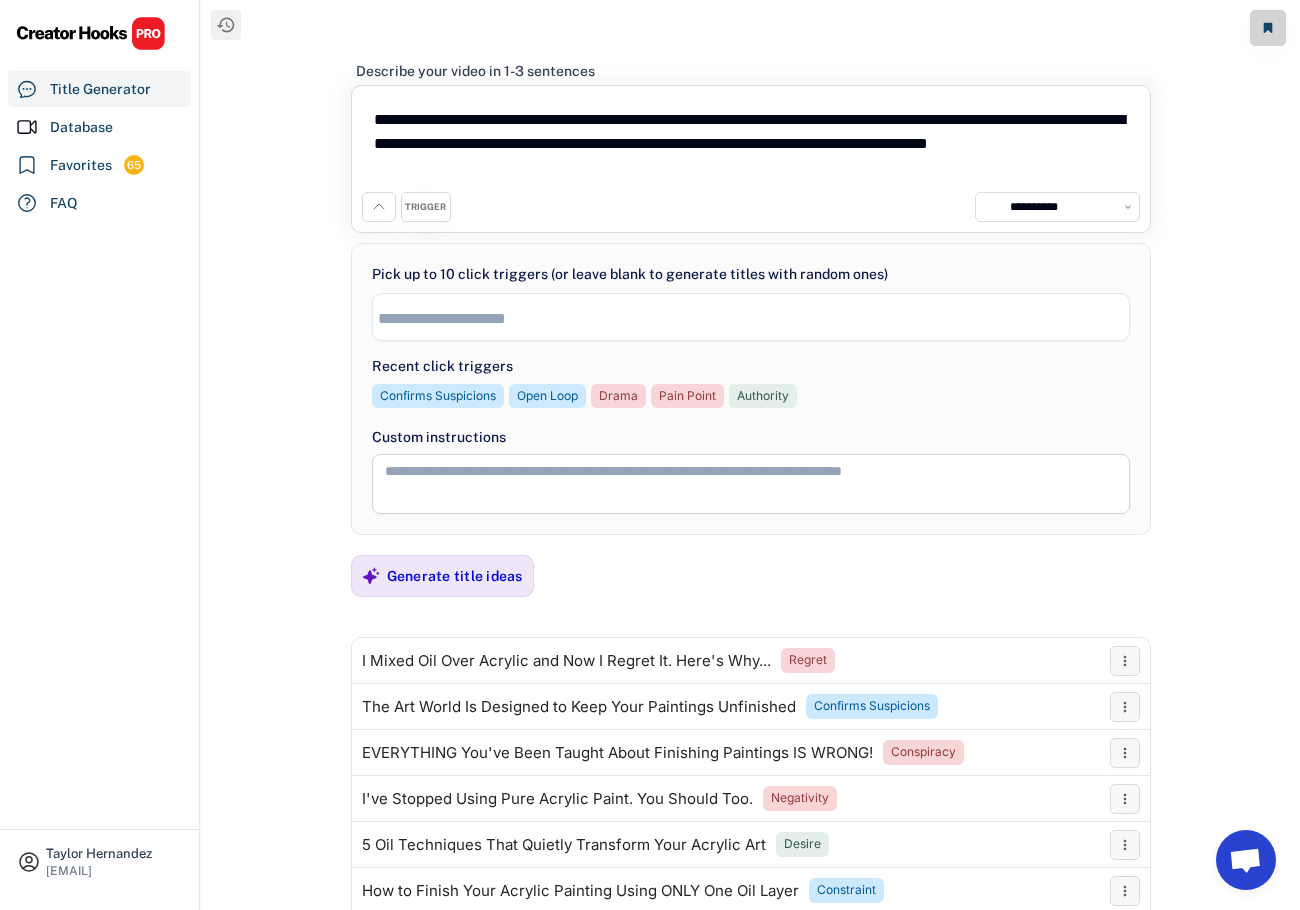click at bounding box center (751, 316) 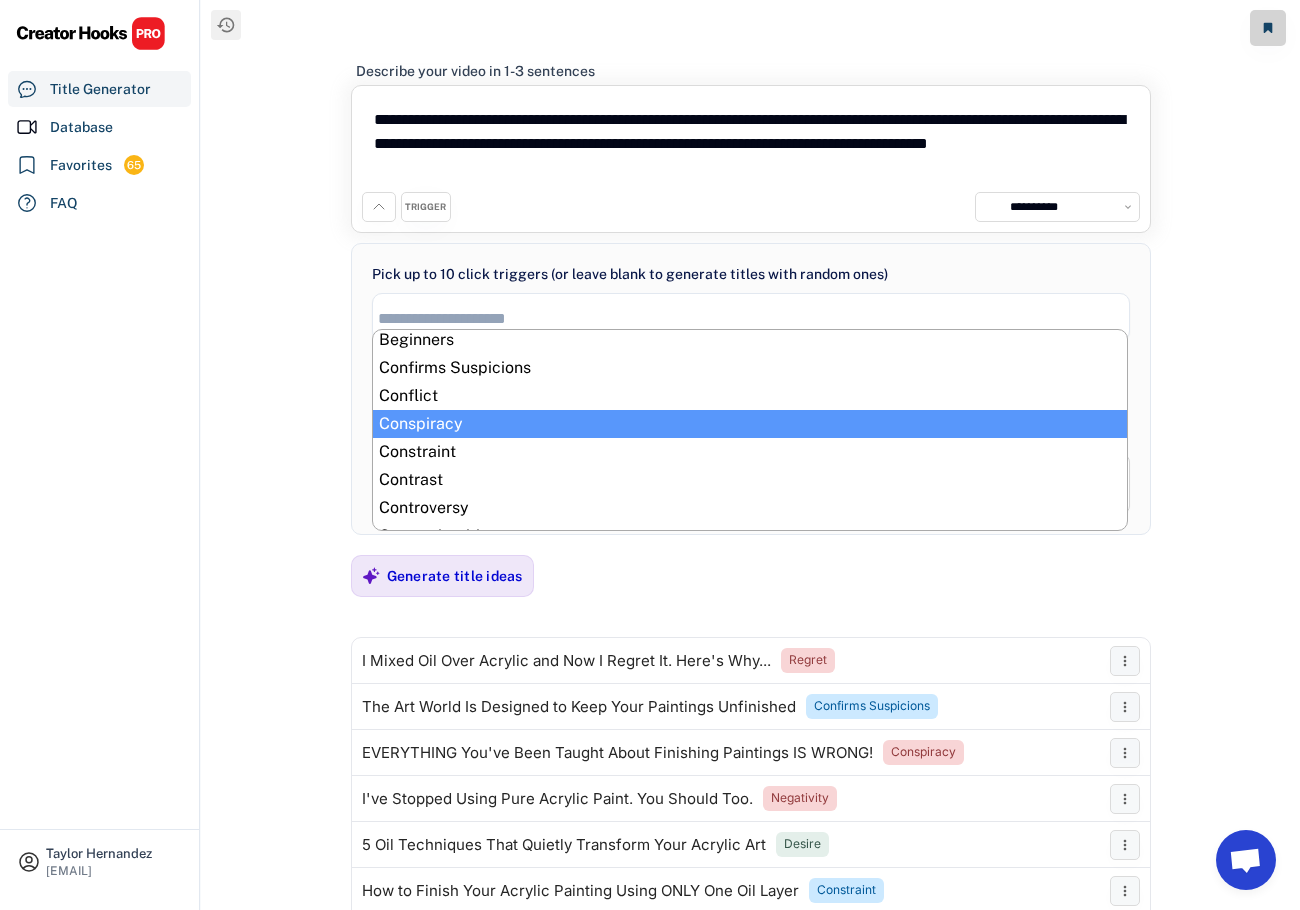 scroll, scrollTop: 44, scrollLeft: 0, axis: vertical 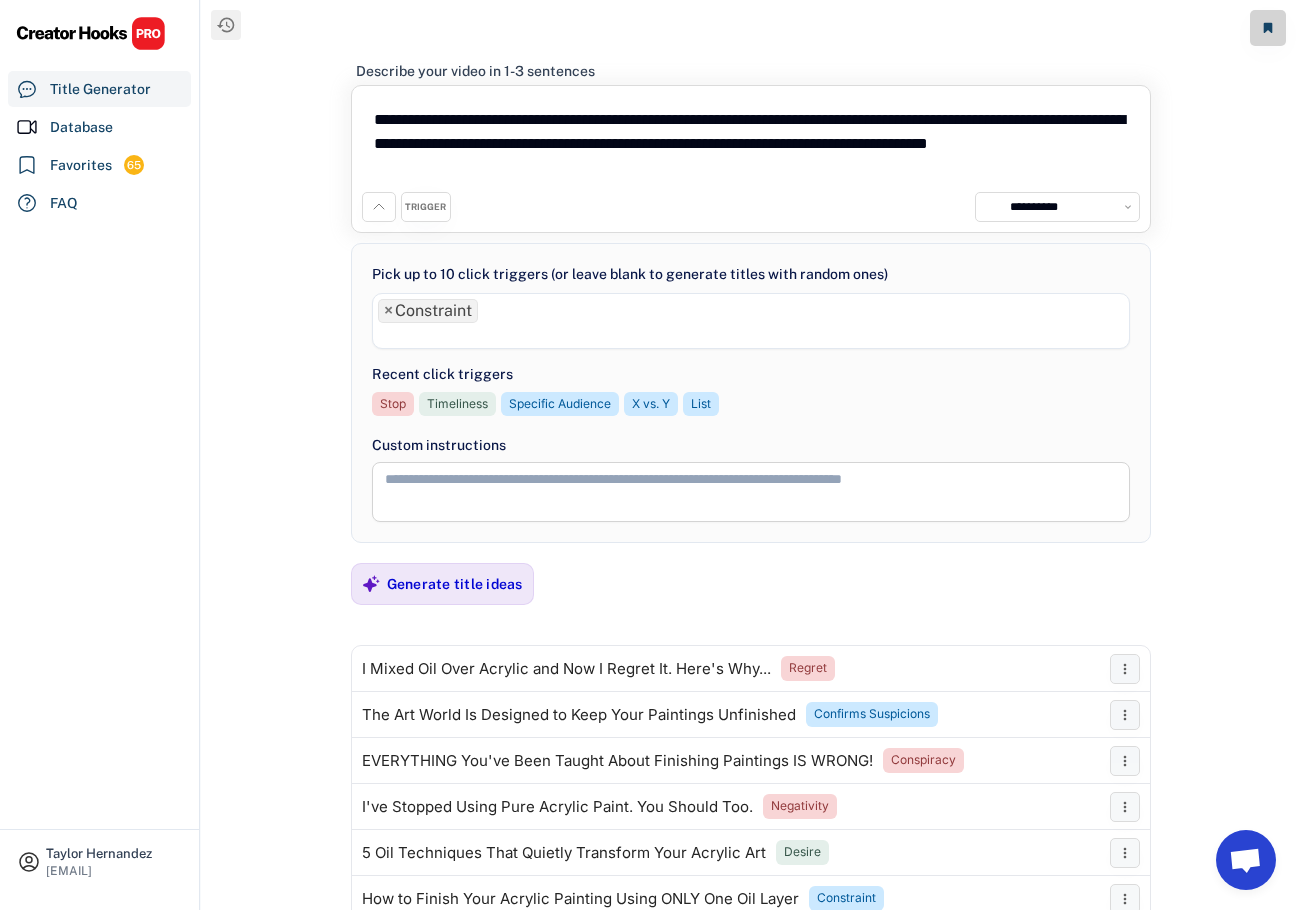 click on "× Constraint" at bounding box center [751, 319] 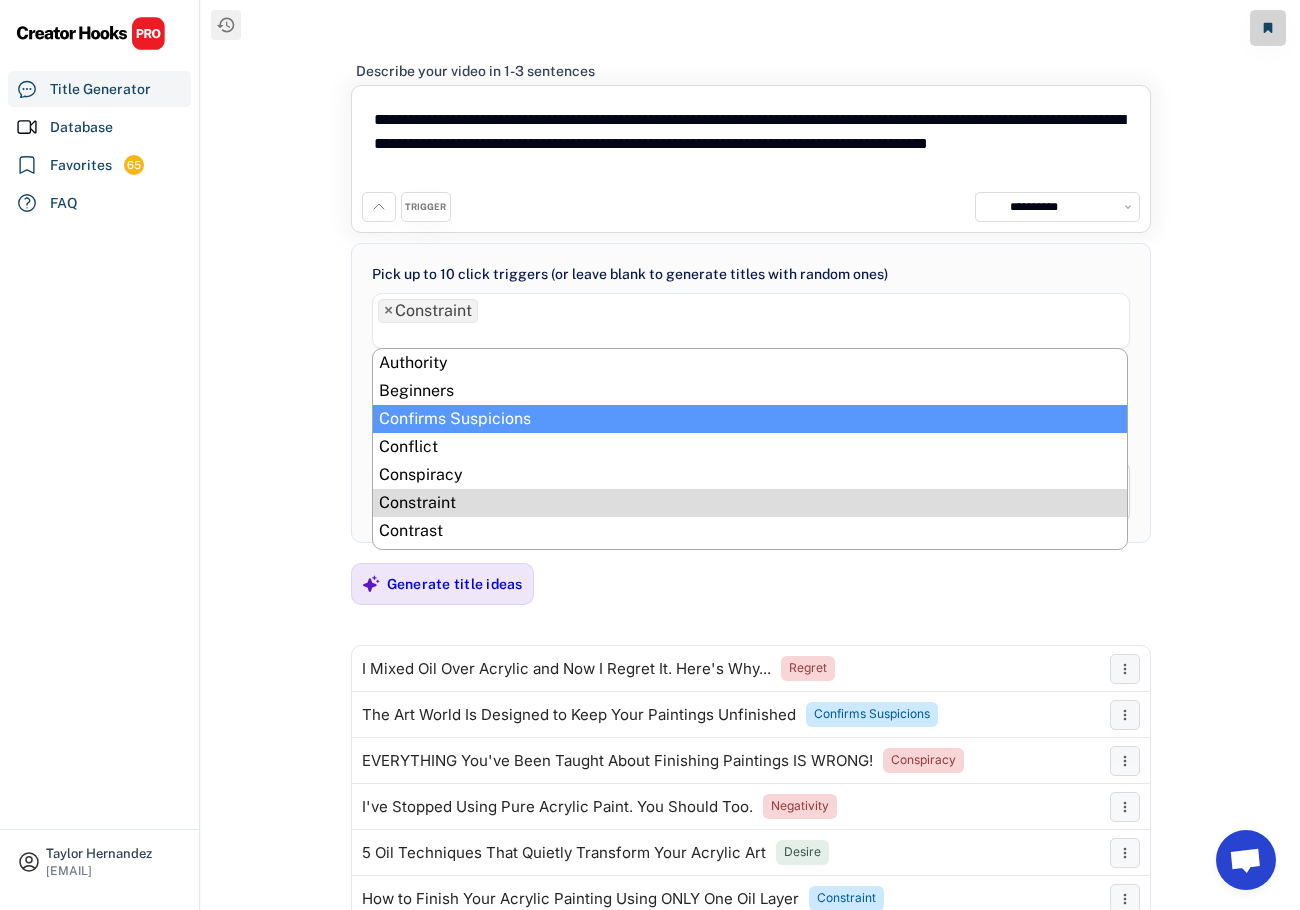 scroll, scrollTop: 8, scrollLeft: 0, axis: vertical 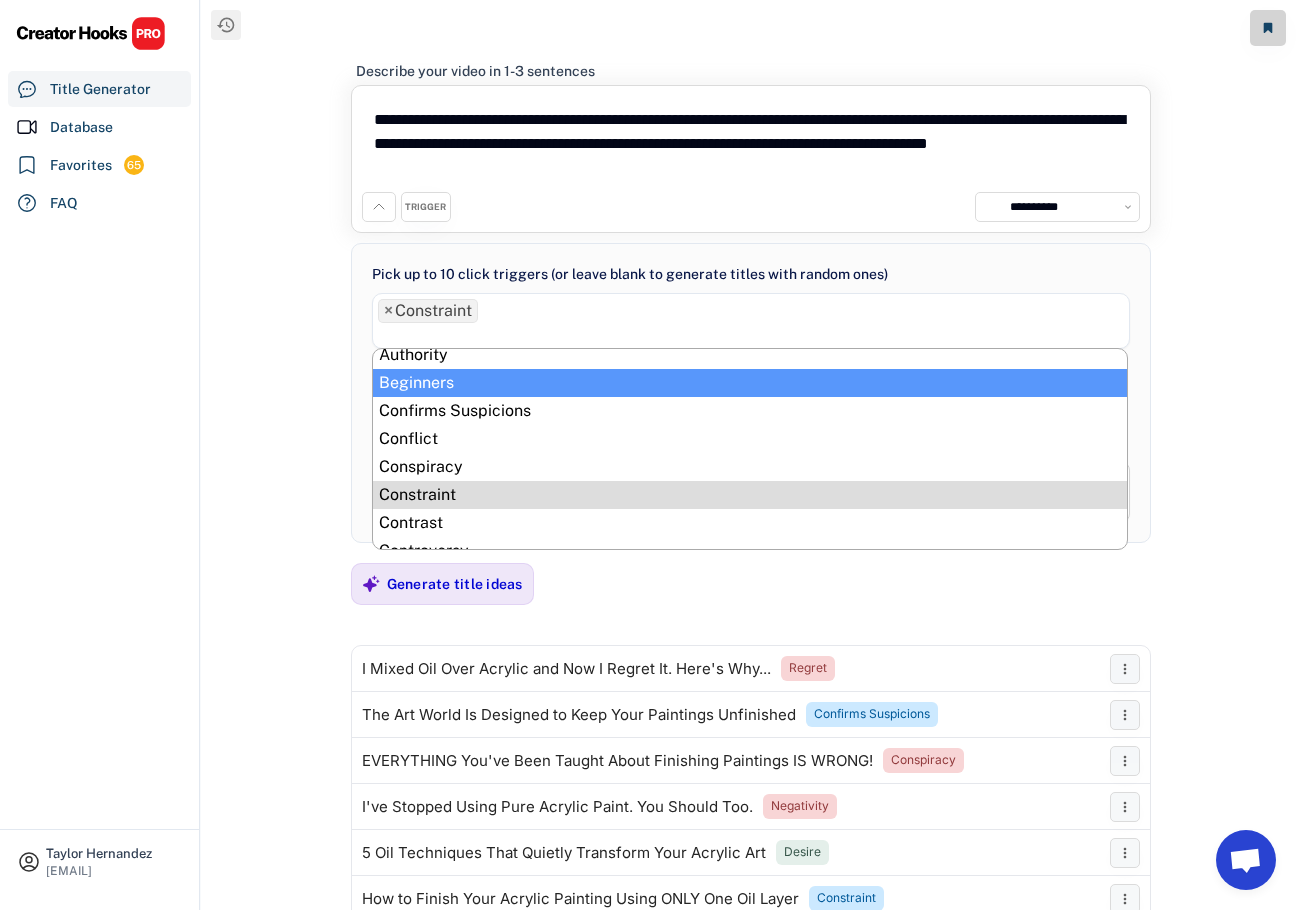 select on "**********" 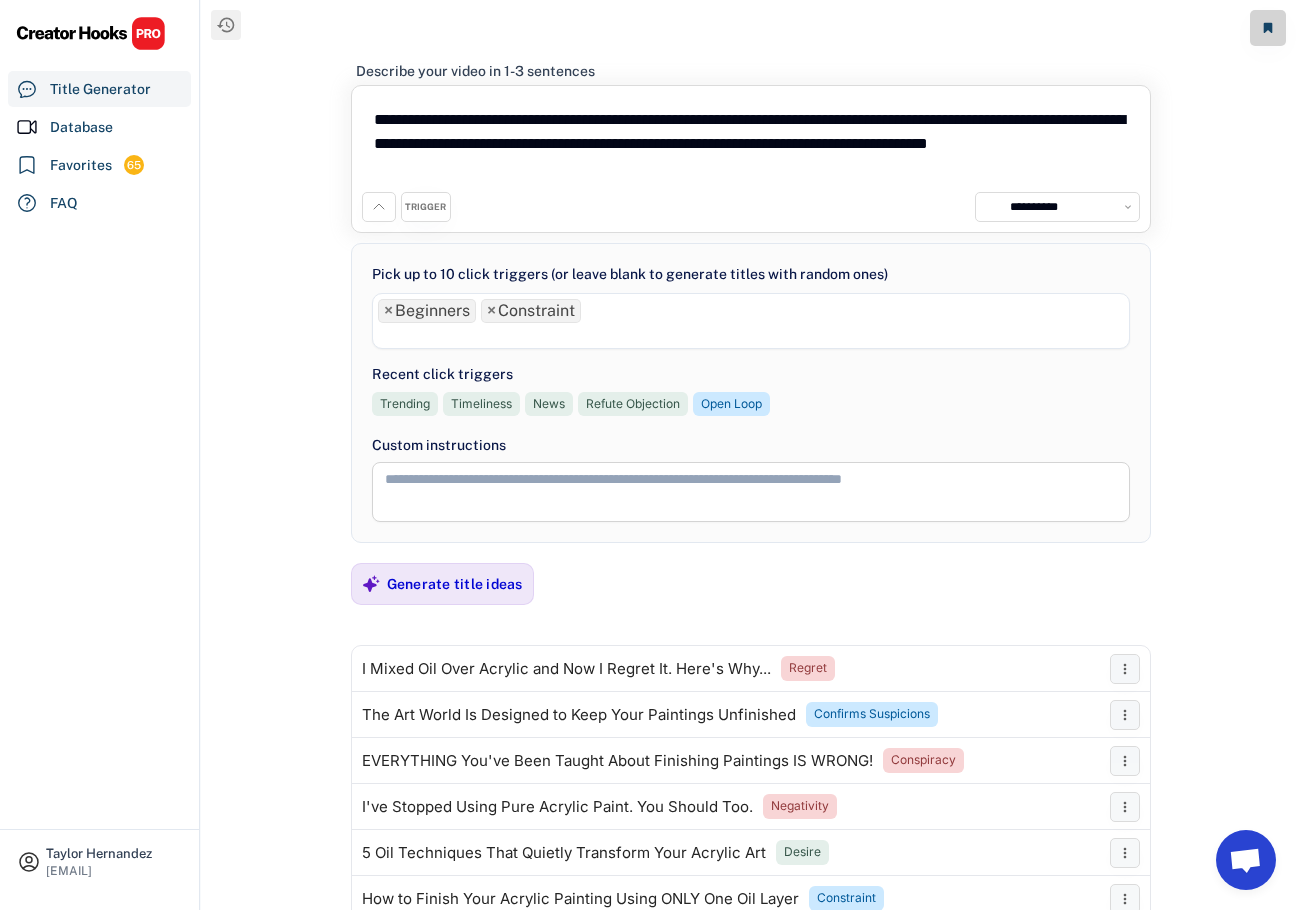 click at bounding box center (751, 334) 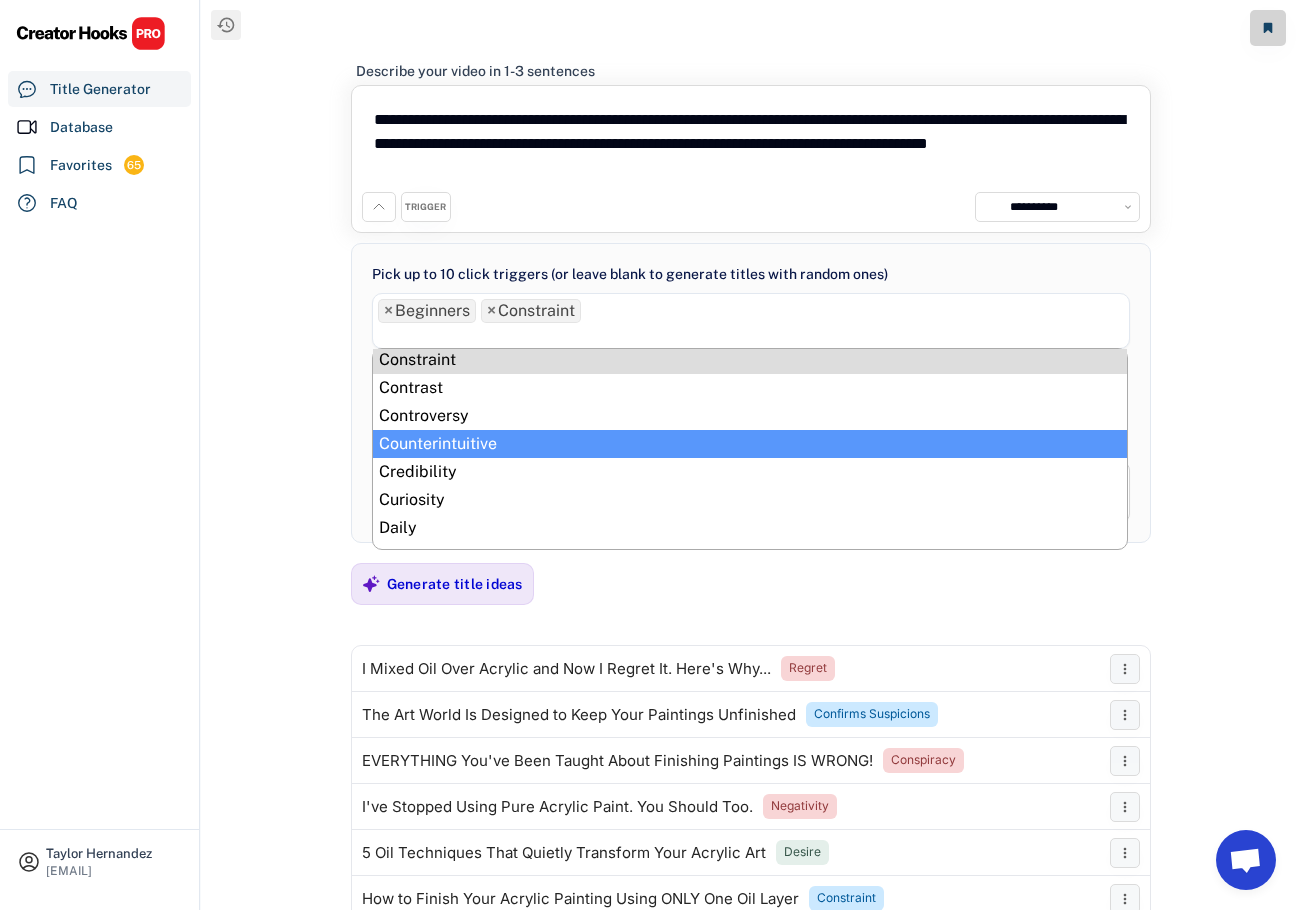 scroll, scrollTop: 183, scrollLeft: 0, axis: vertical 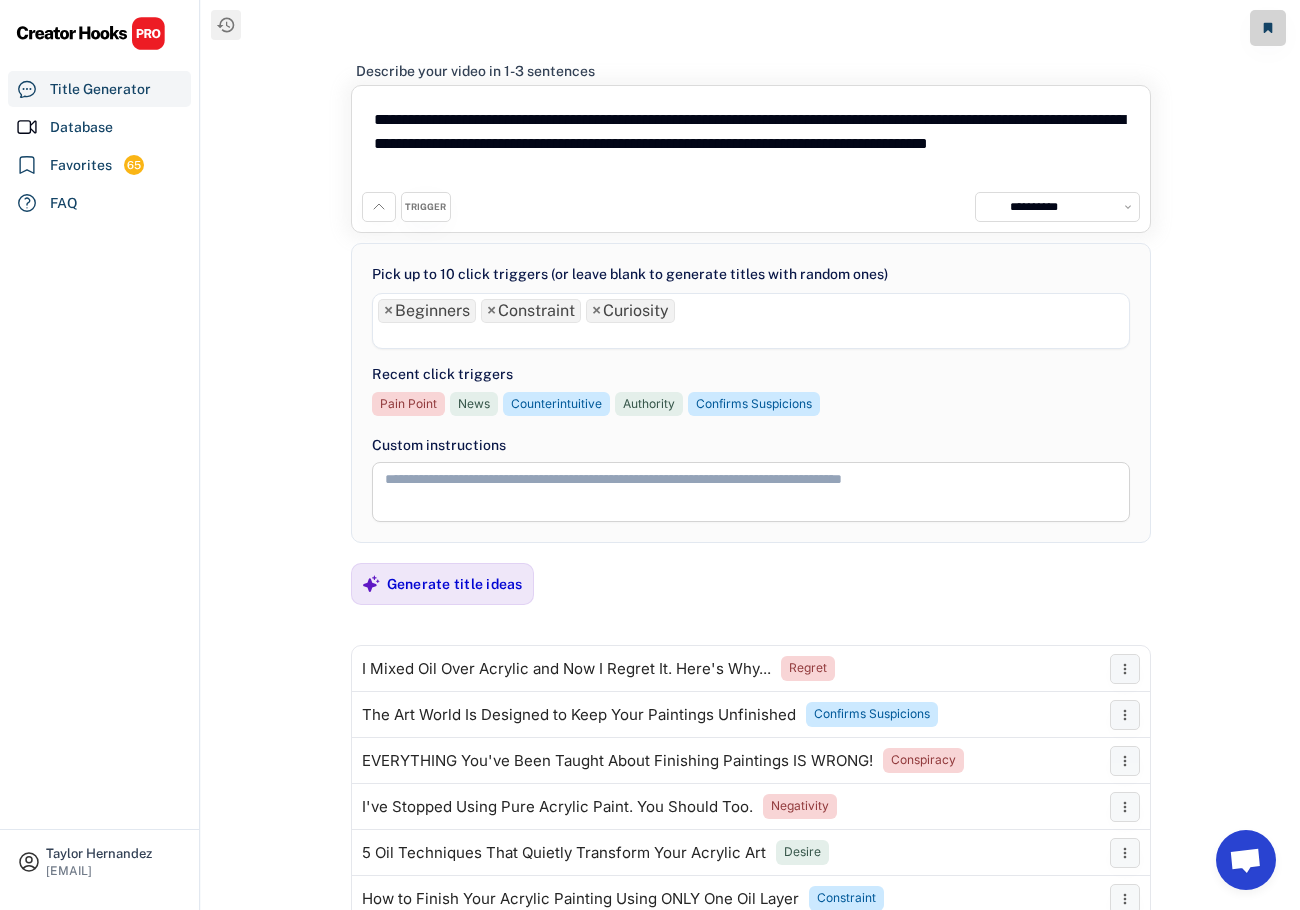 click at bounding box center (751, 334) 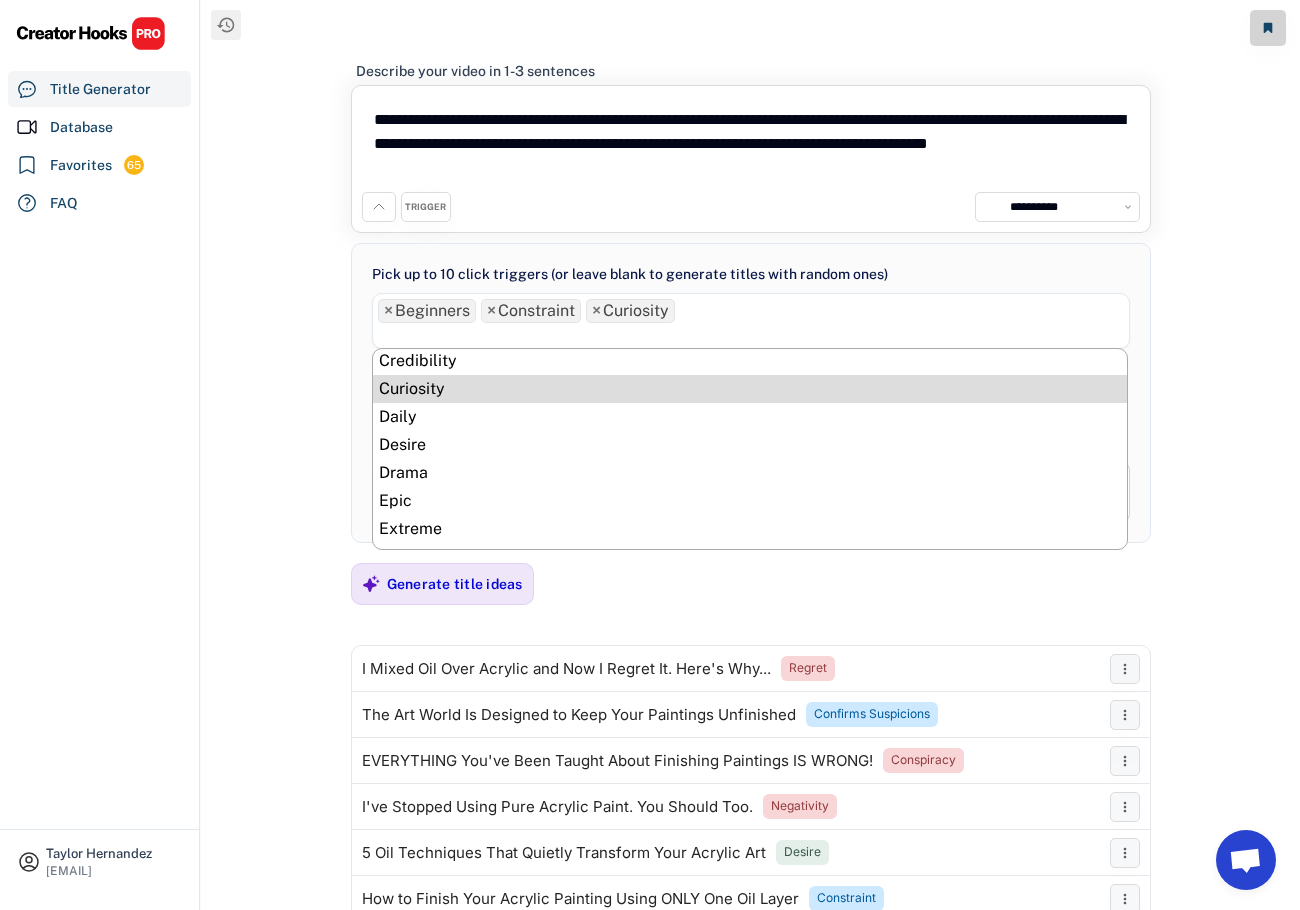 scroll, scrollTop: 256, scrollLeft: 0, axis: vertical 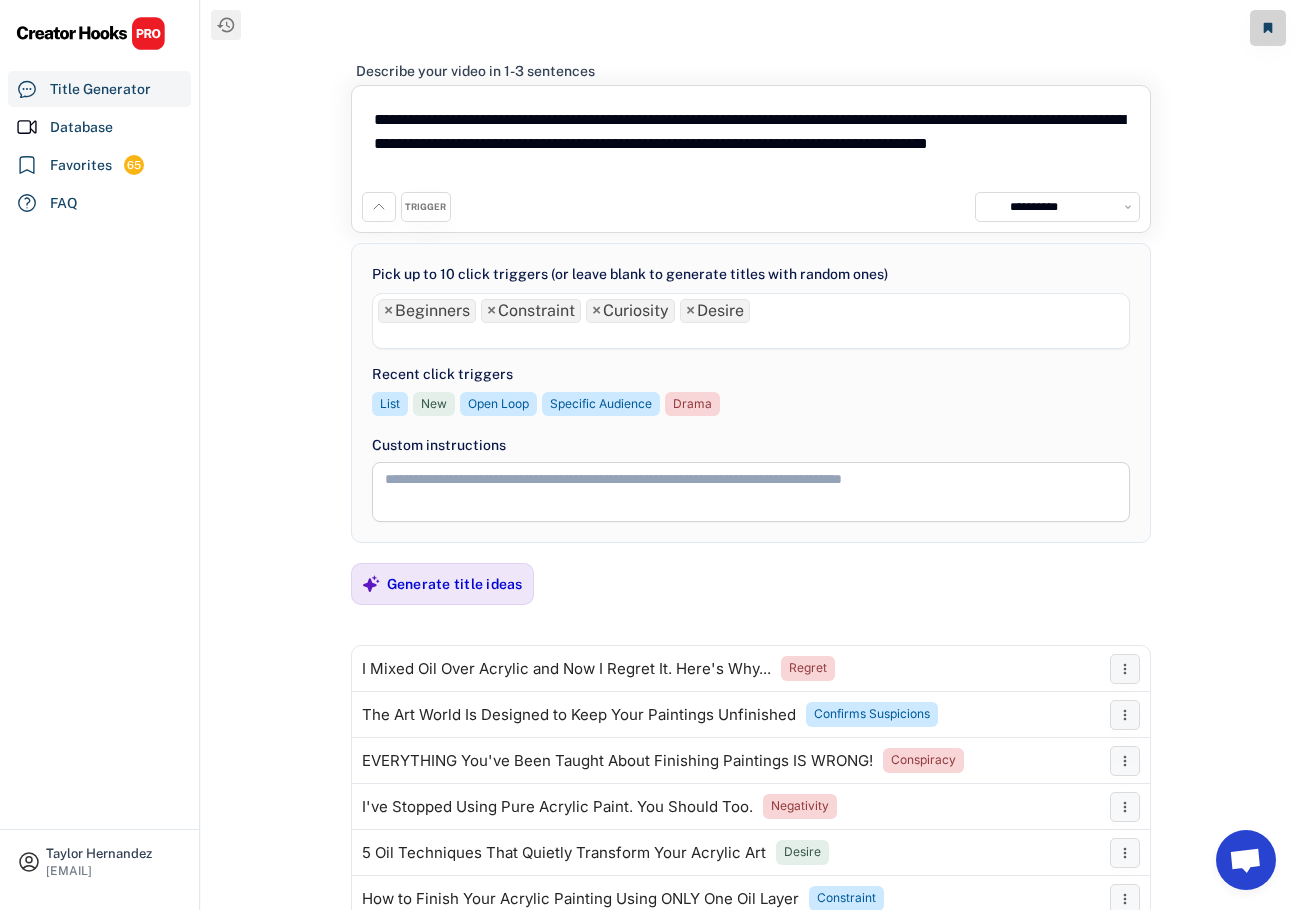 click at bounding box center (751, 334) 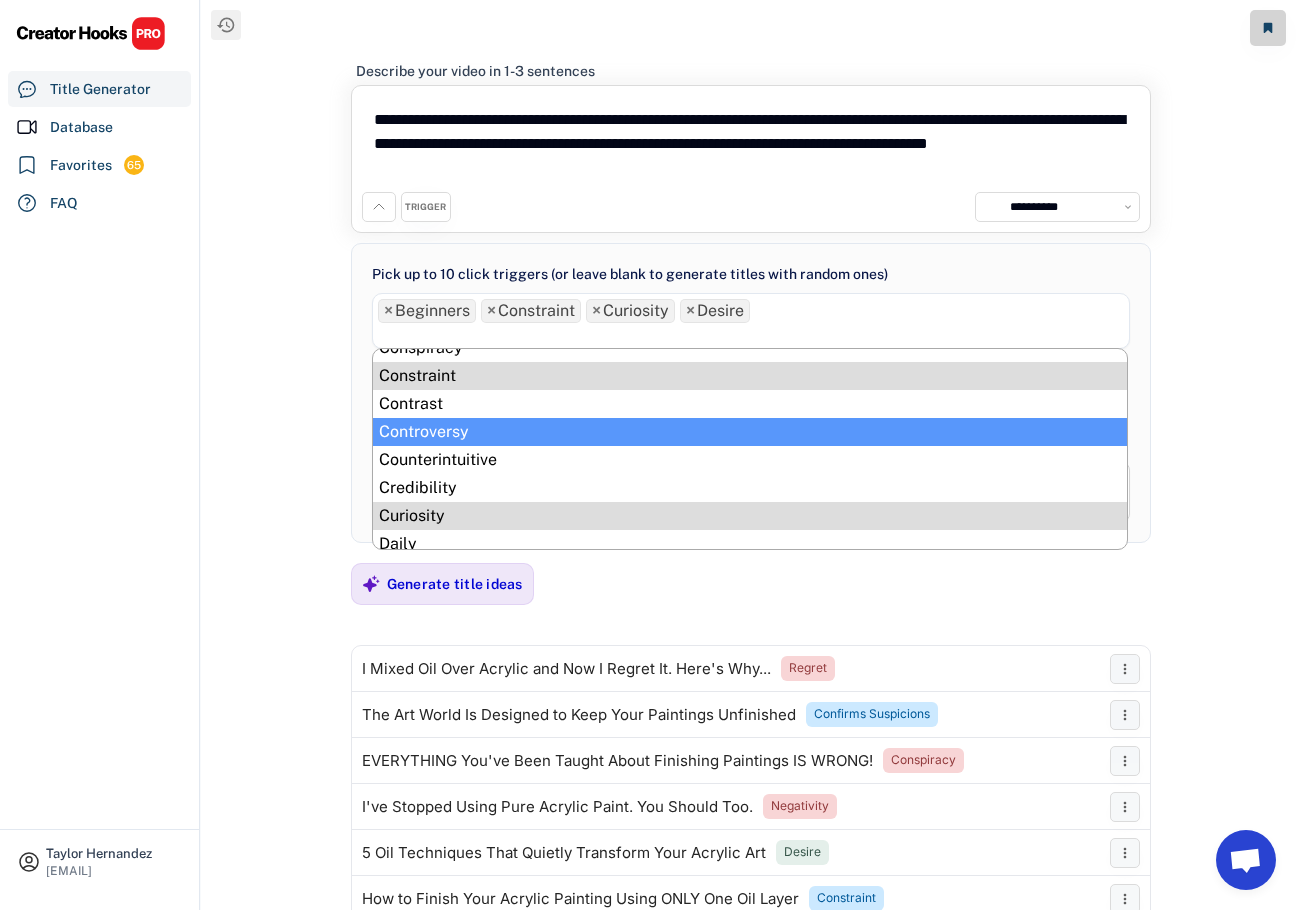 scroll, scrollTop: 129, scrollLeft: 0, axis: vertical 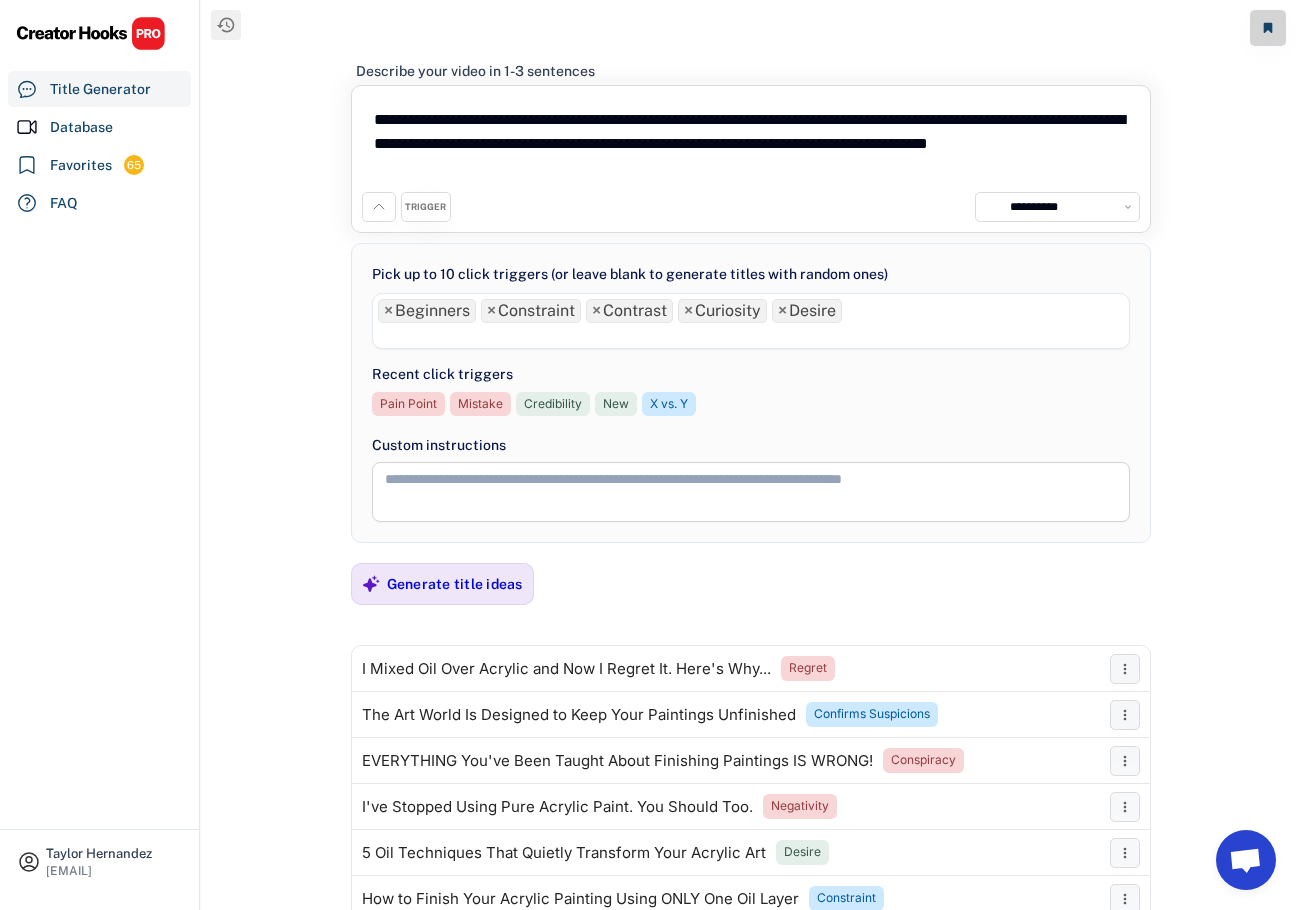 click at bounding box center (751, 334) 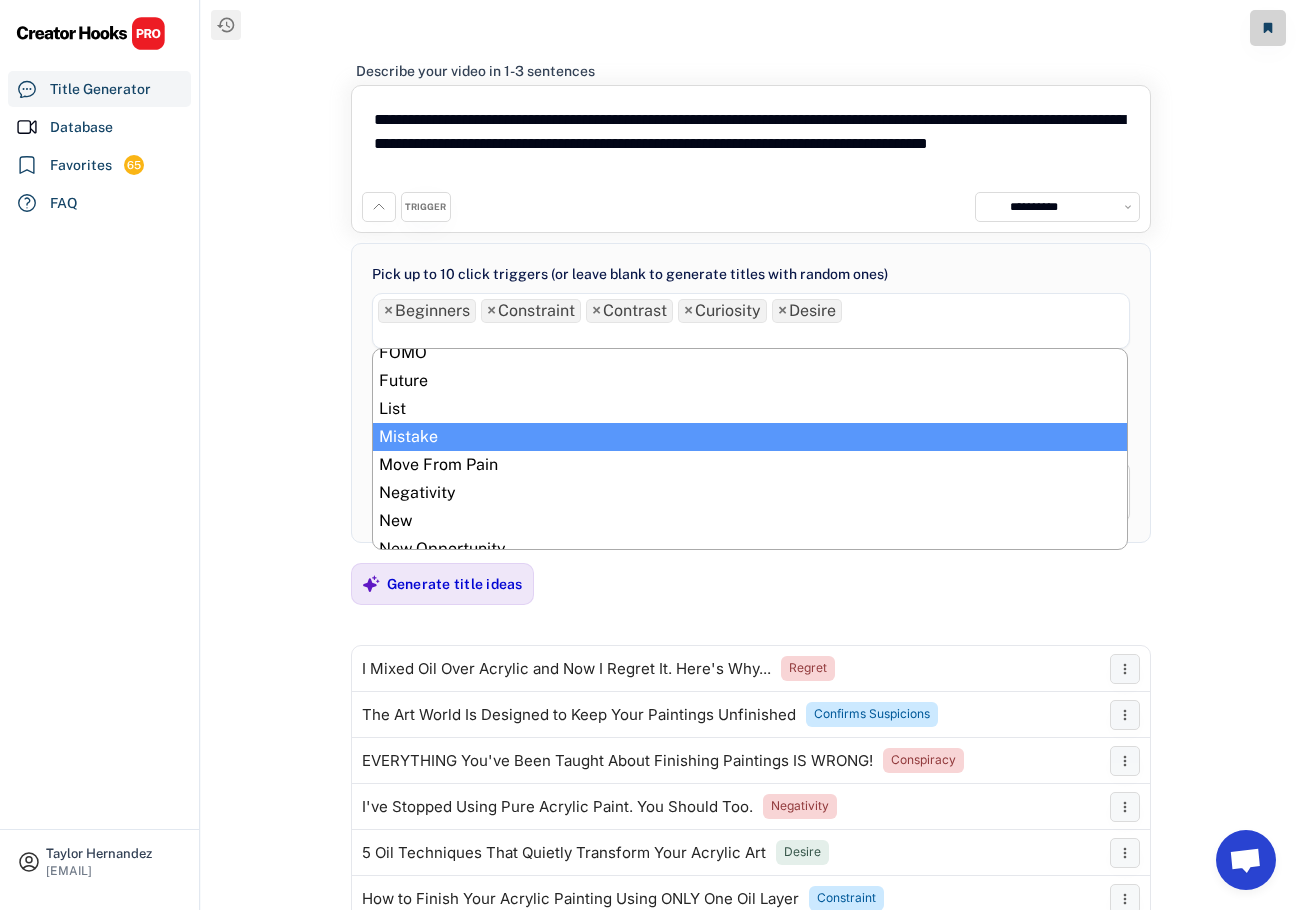 scroll, scrollTop: 489, scrollLeft: 0, axis: vertical 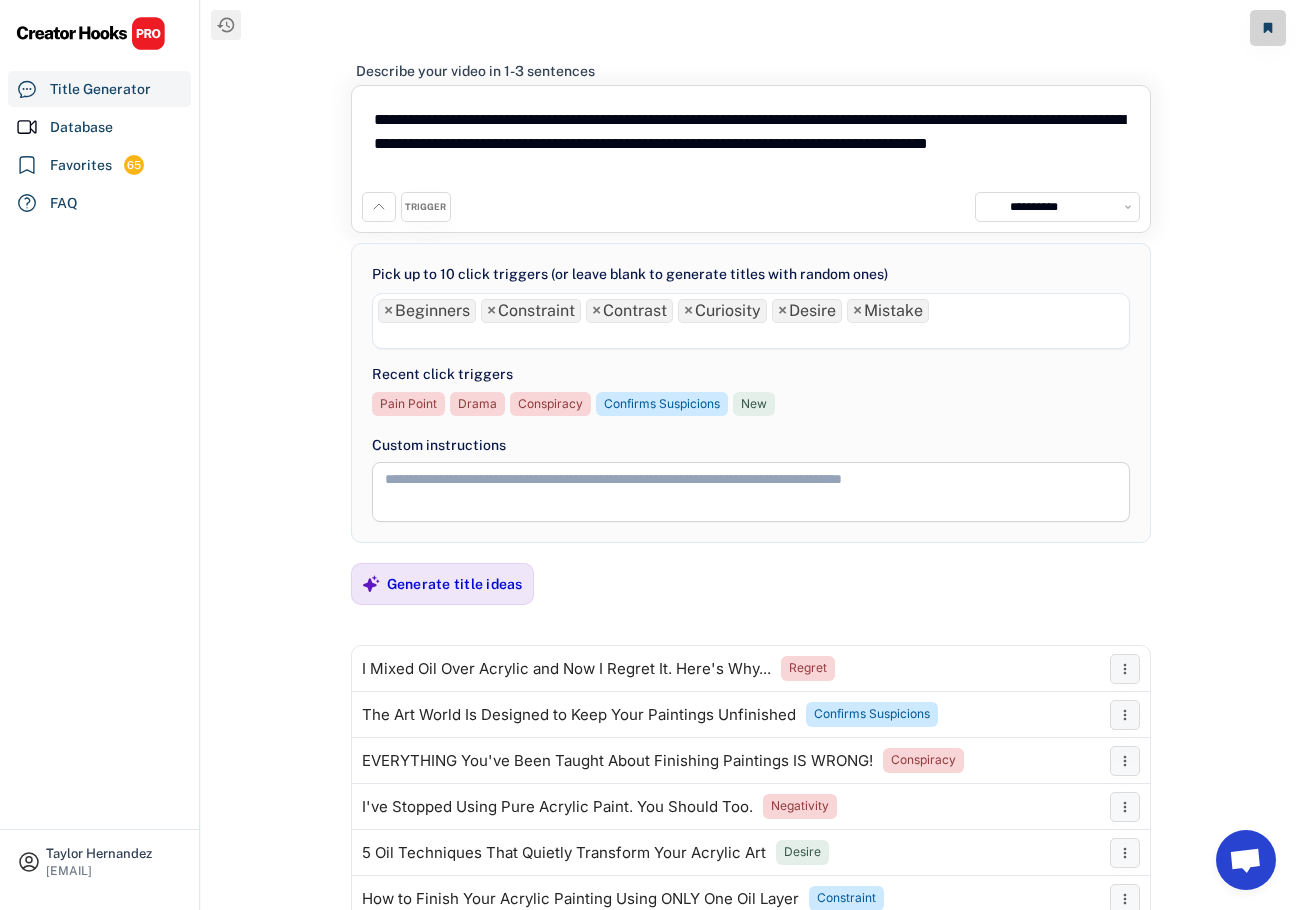 click at bounding box center [751, 334] 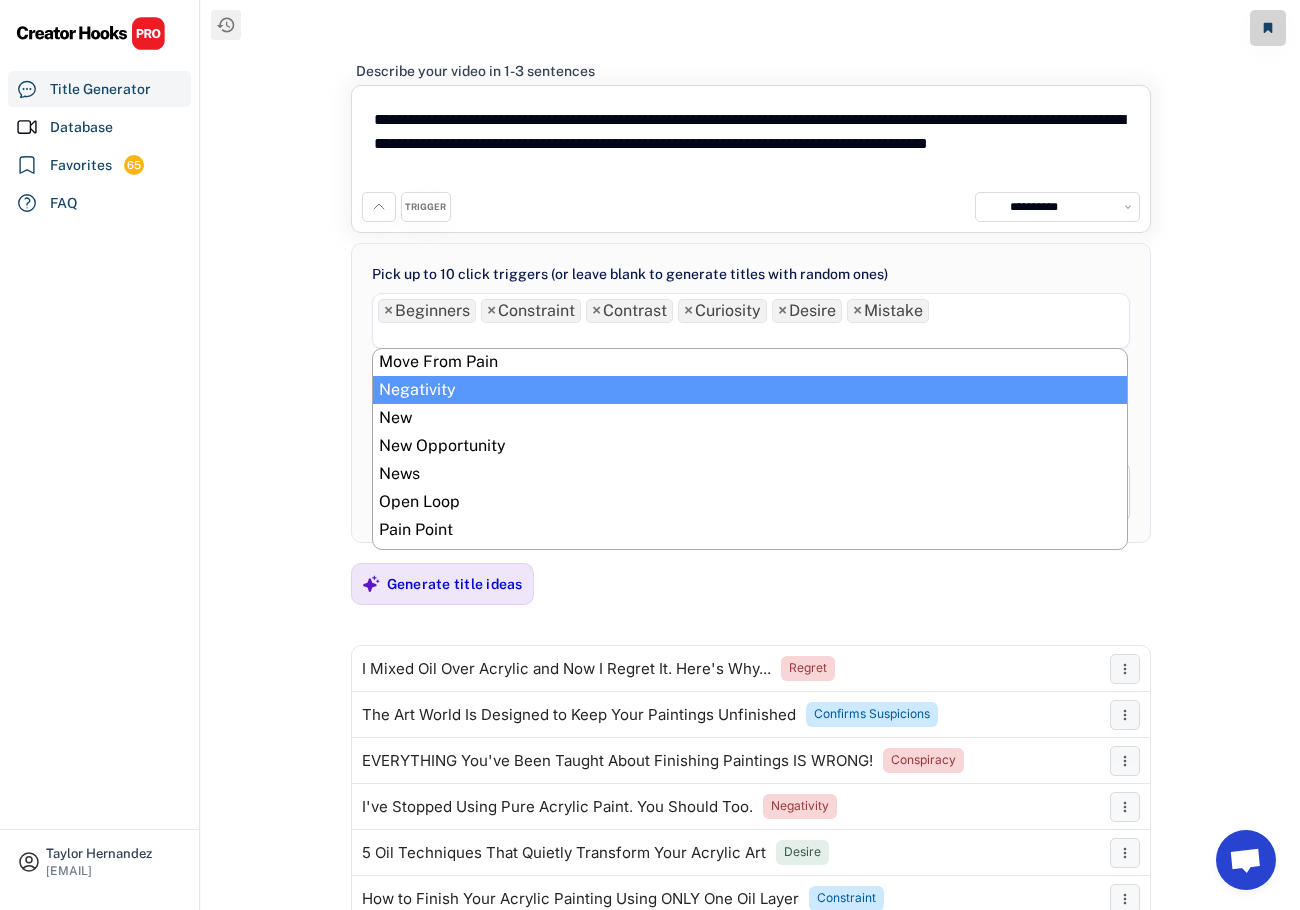 scroll, scrollTop: 637, scrollLeft: 0, axis: vertical 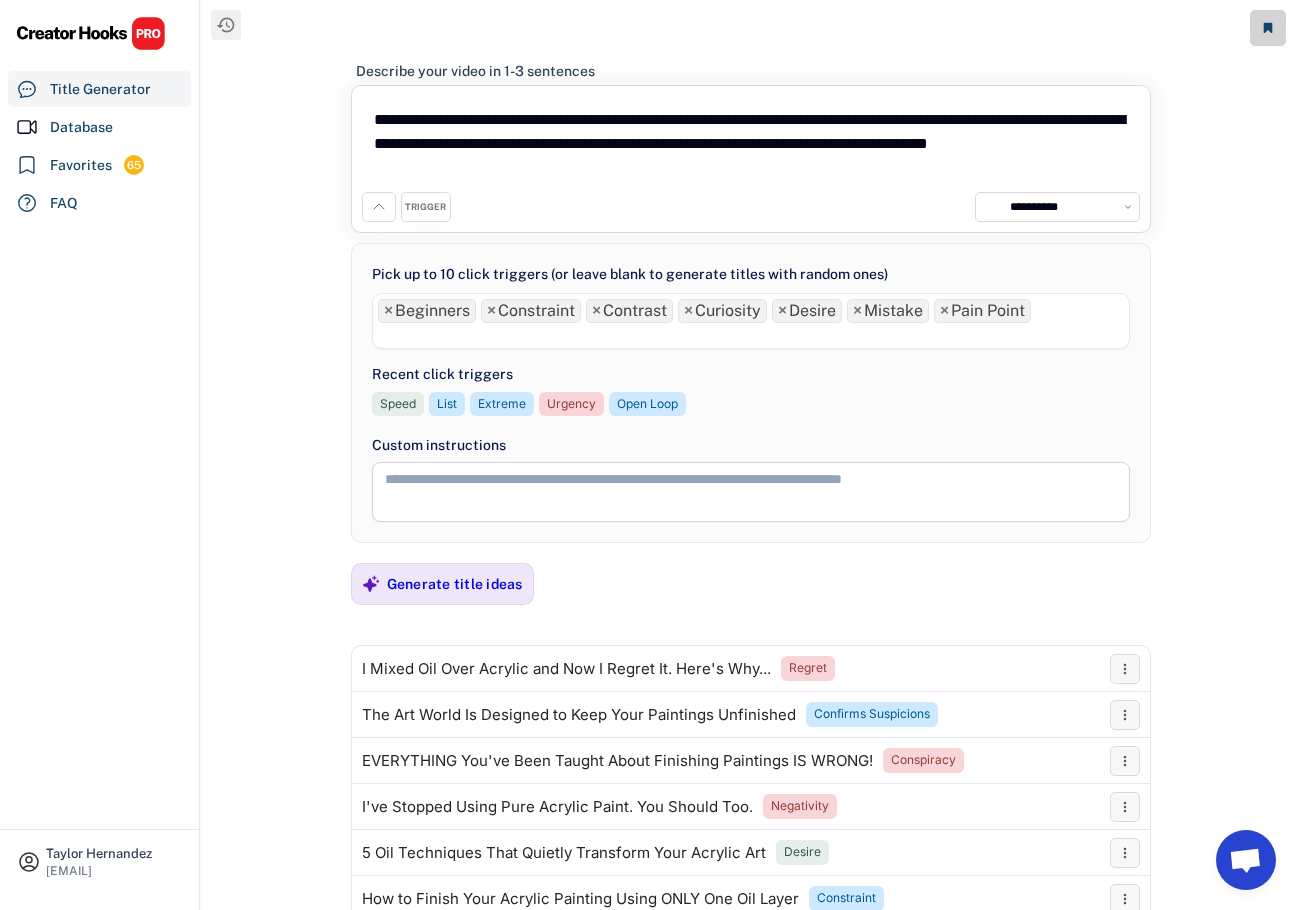 click at bounding box center (751, 334) 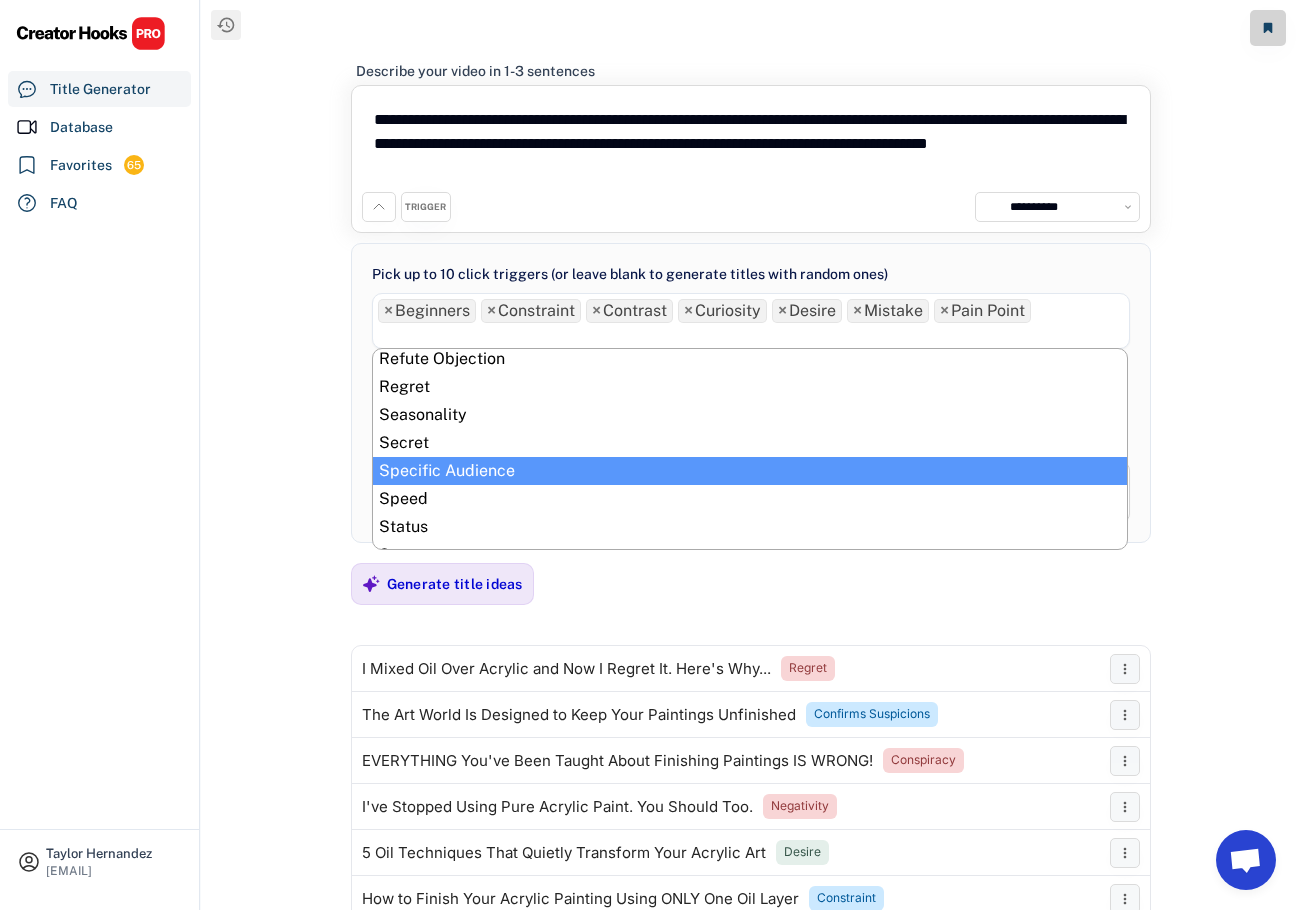 scroll, scrollTop: 813, scrollLeft: 0, axis: vertical 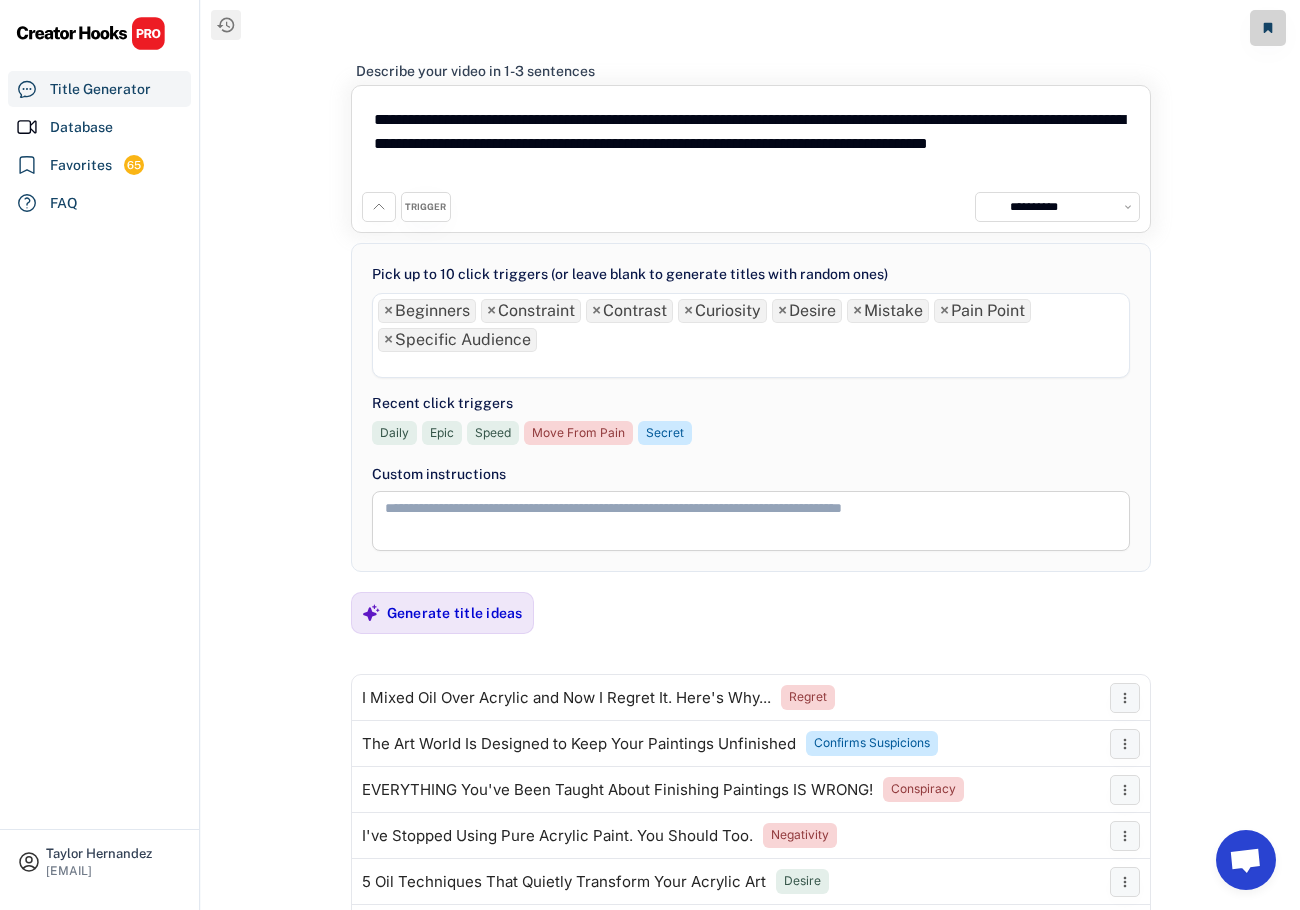 click at bounding box center [751, 363] 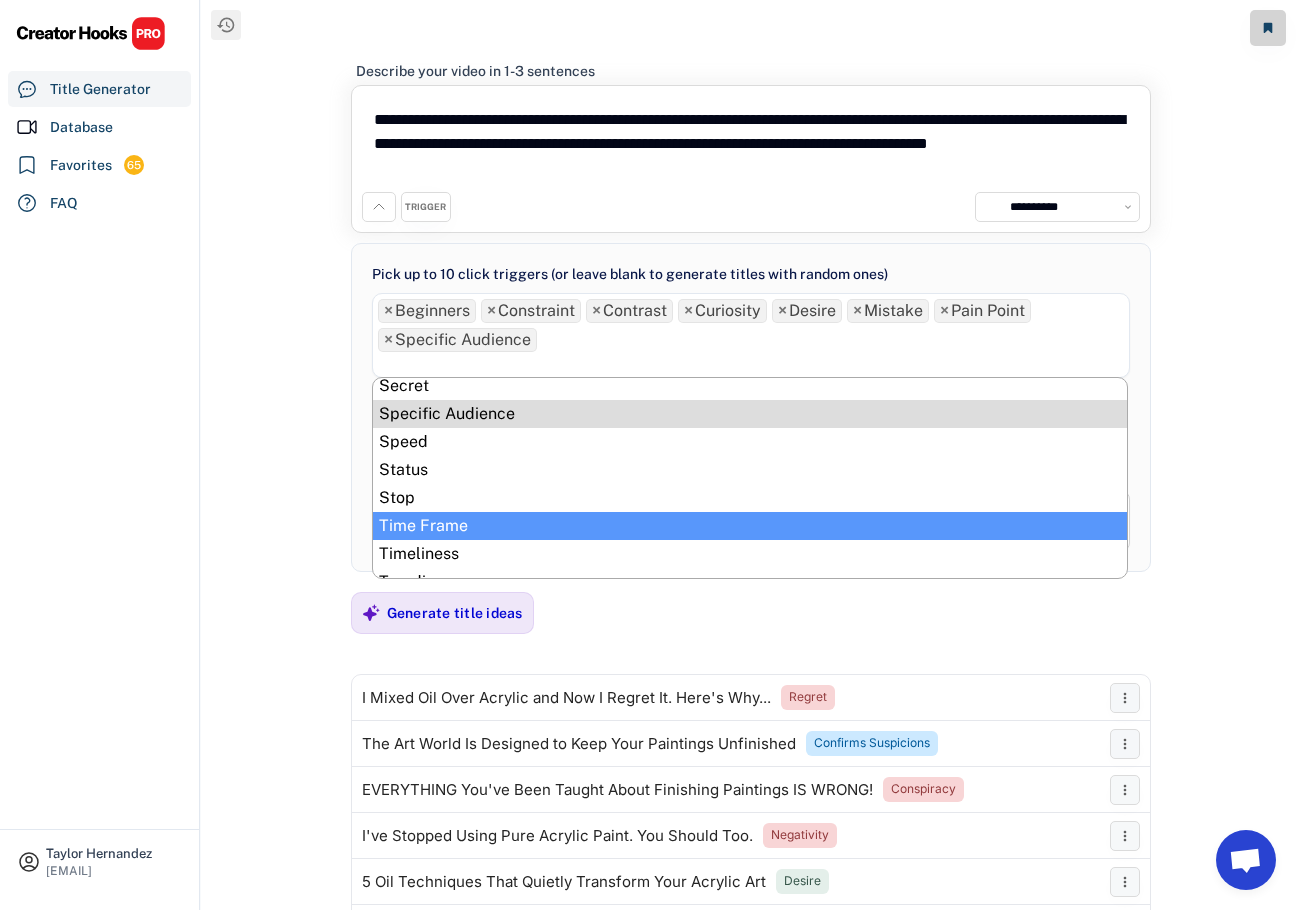 scroll, scrollTop: 846, scrollLeft: 0, axis: vertical 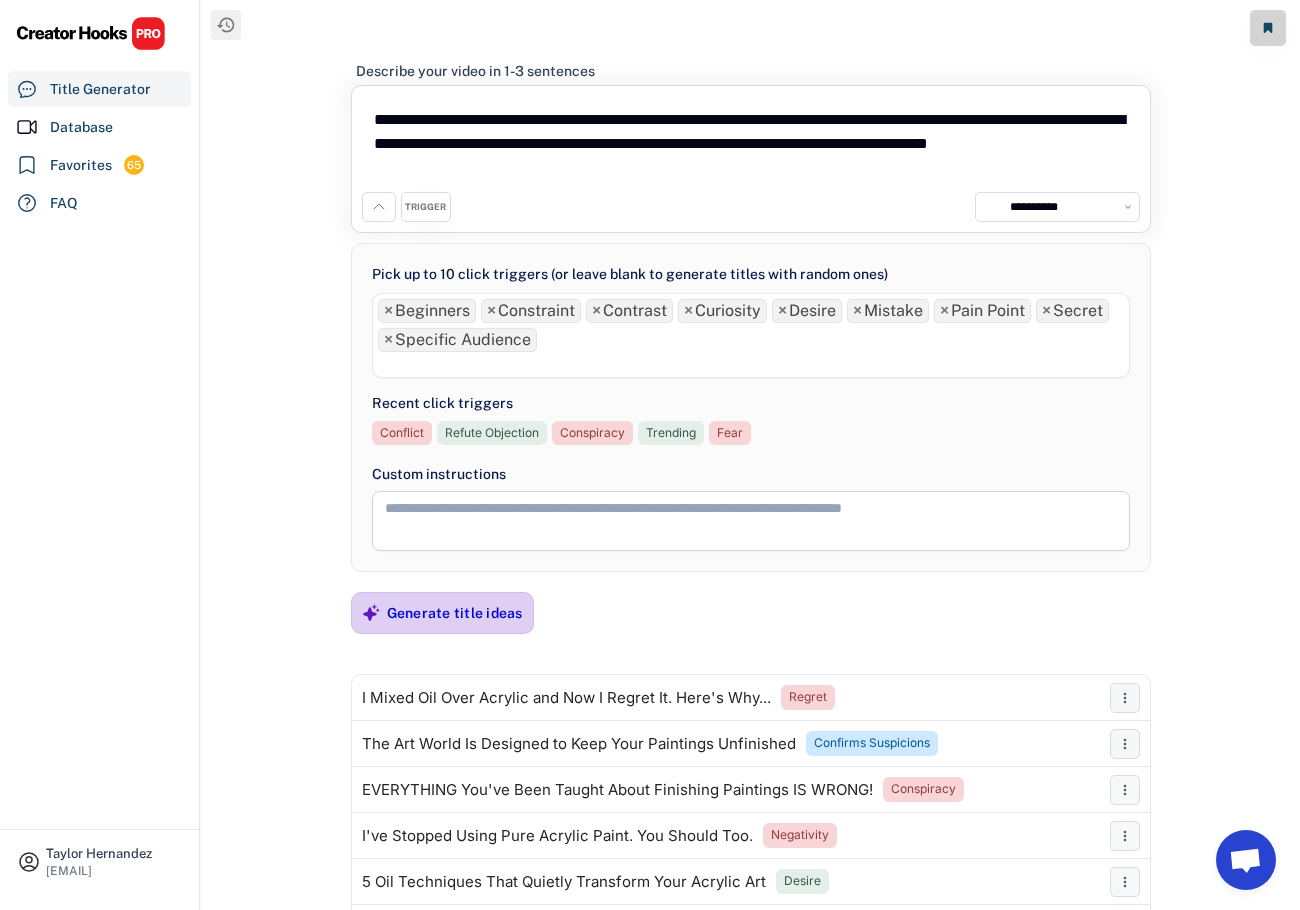 click on "Generate title ideas" at bounding box center (455, 613) 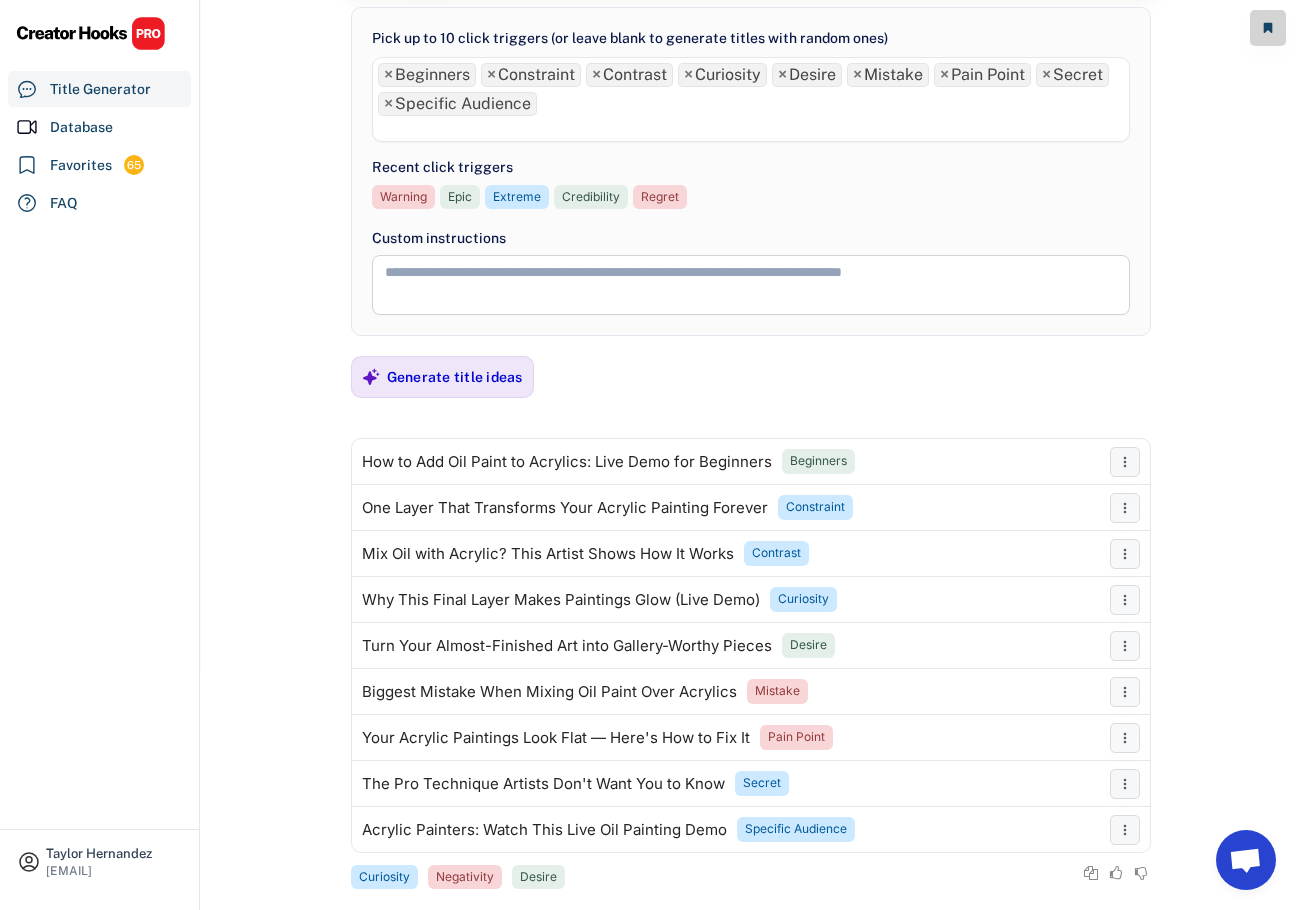 scroll, scrollTop: 242, scrollLeft: 0, axis: vertical 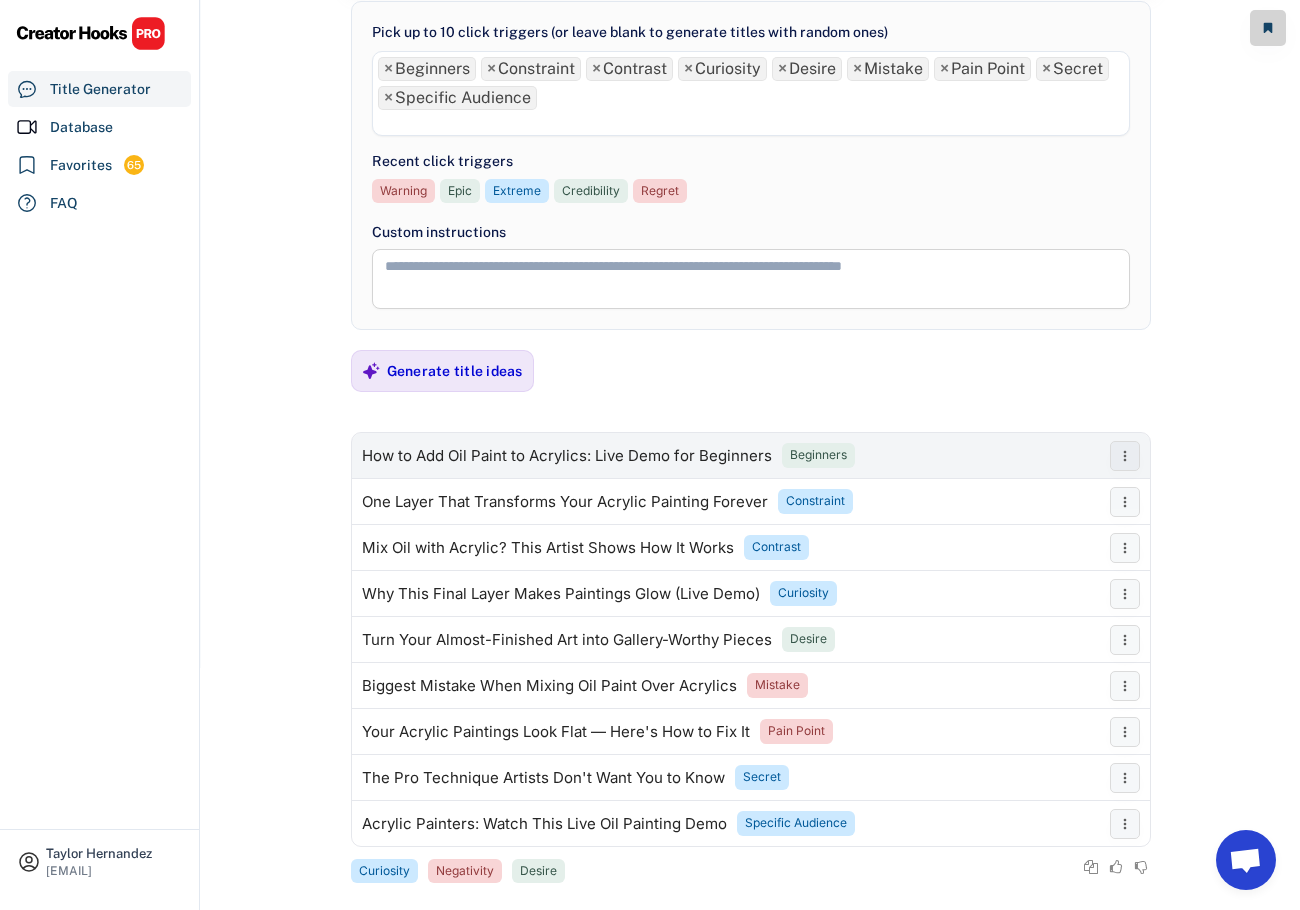 click on "How to Add Oil Paint to Acrylics: Live Demo for Beginners" at bounding box center (567, 456) 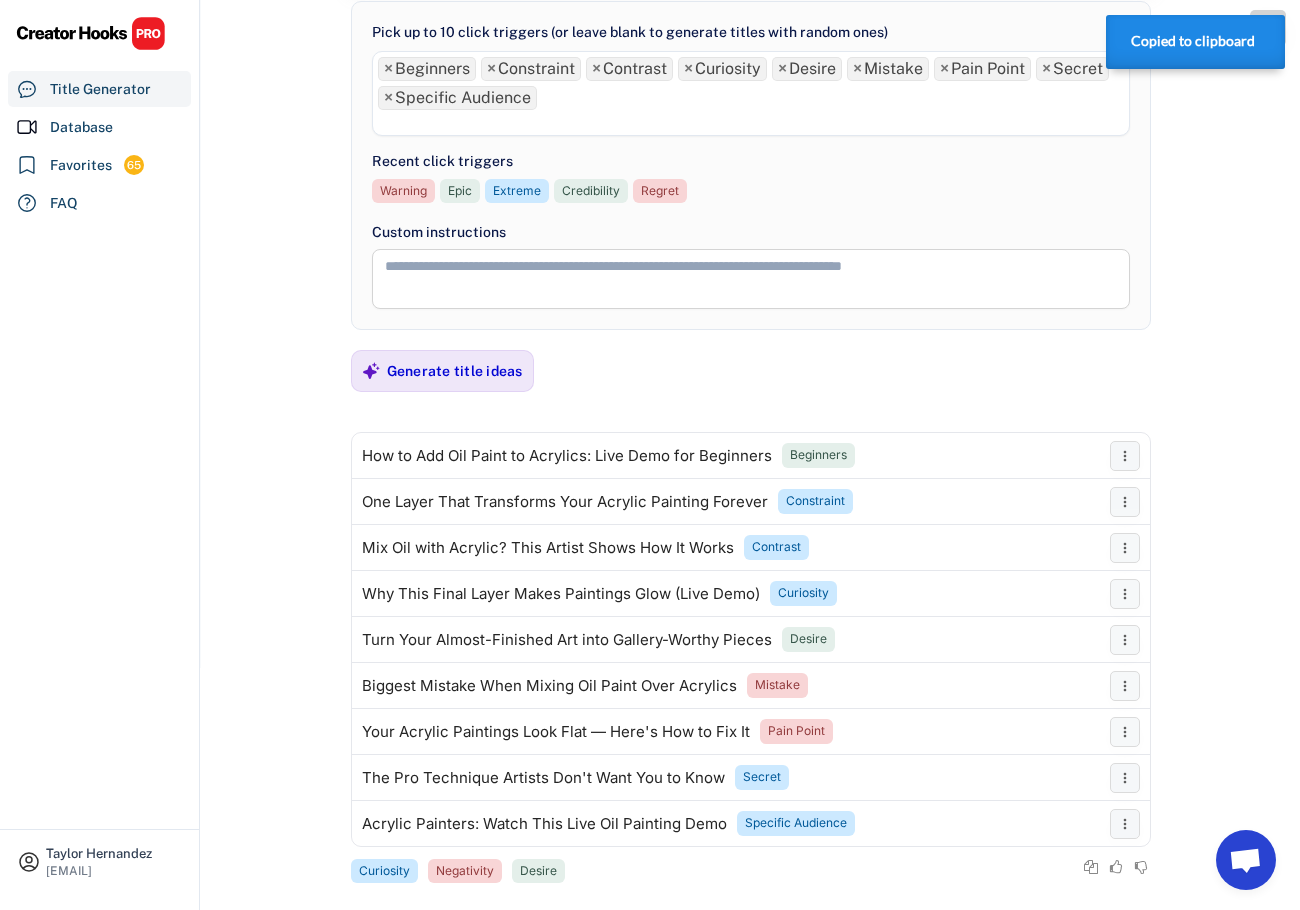 click on "[FIRST] [LAST] [EMAIL] Title Generator Database Favorites 65 FAQ" at bounding box center (100, 455) 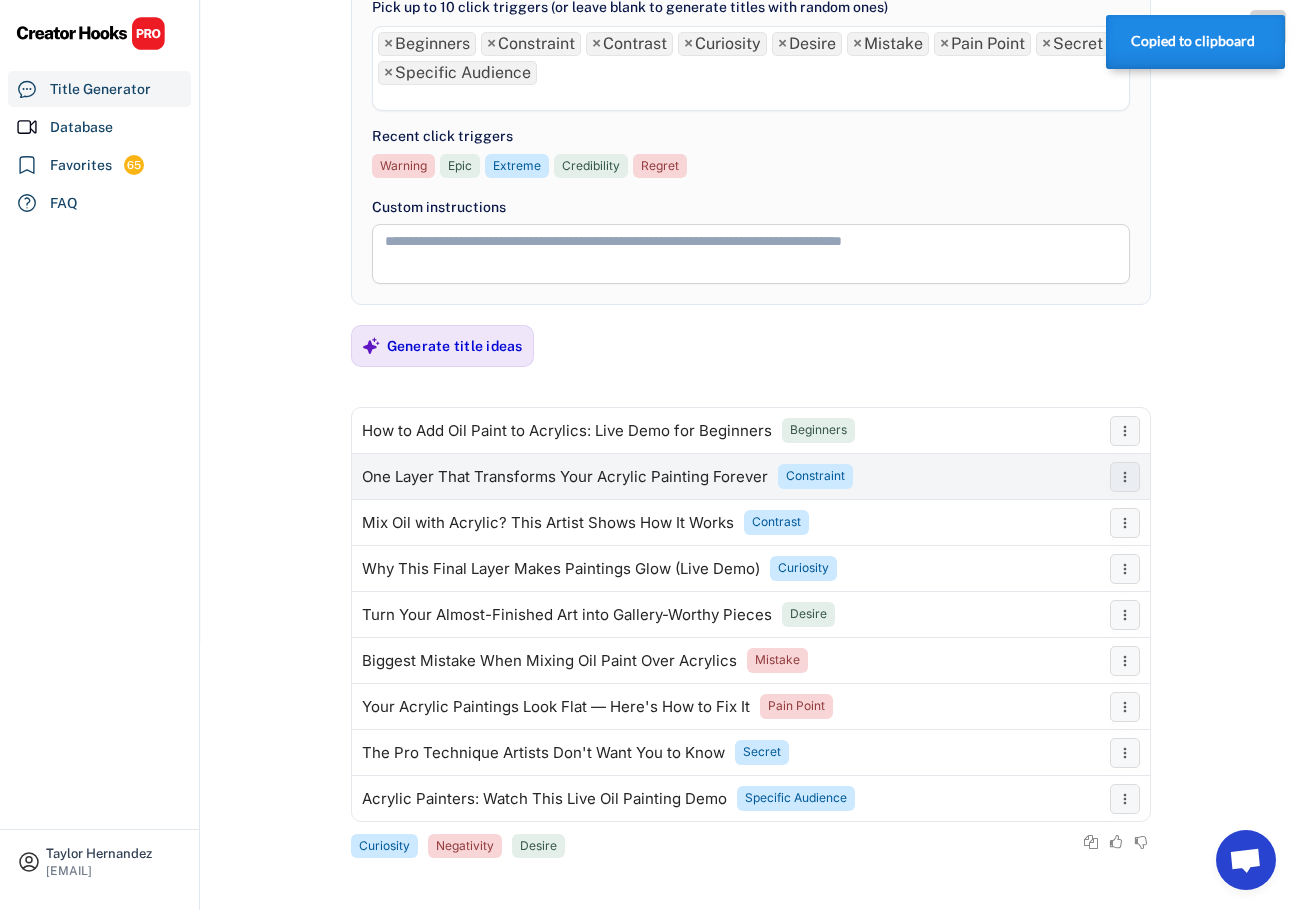 click on "One Layer That Transforms Your Acrylic Painting Forever" at bounding box center (565, 477) 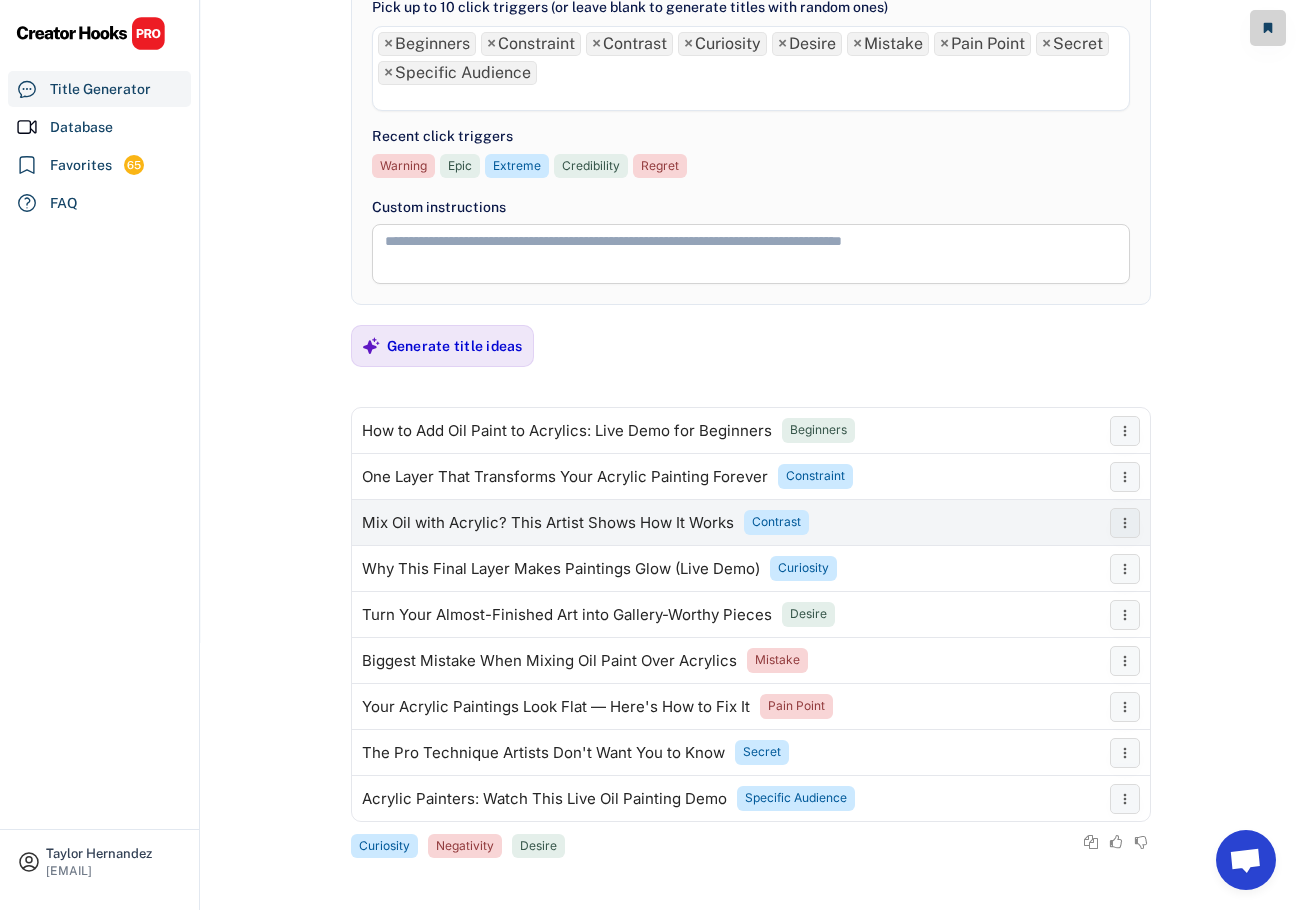 click on "Mix Oil with Acrylic? This Artist Shows How It Works" at bounding box center (548, 523) 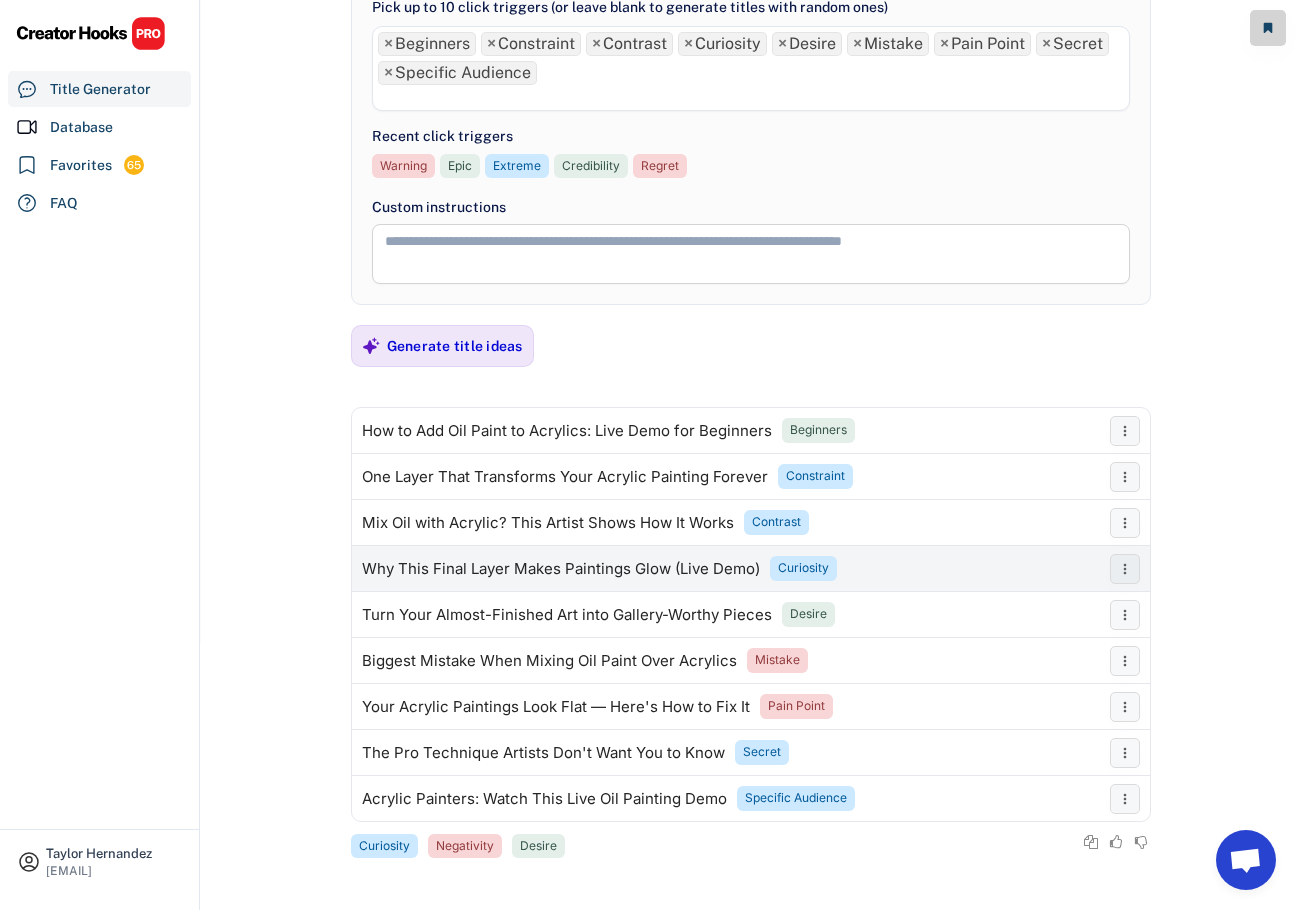 click on "Why This Final Layer Makes Paintings Glow (Live Demo)" at bounding box center (561, 569) 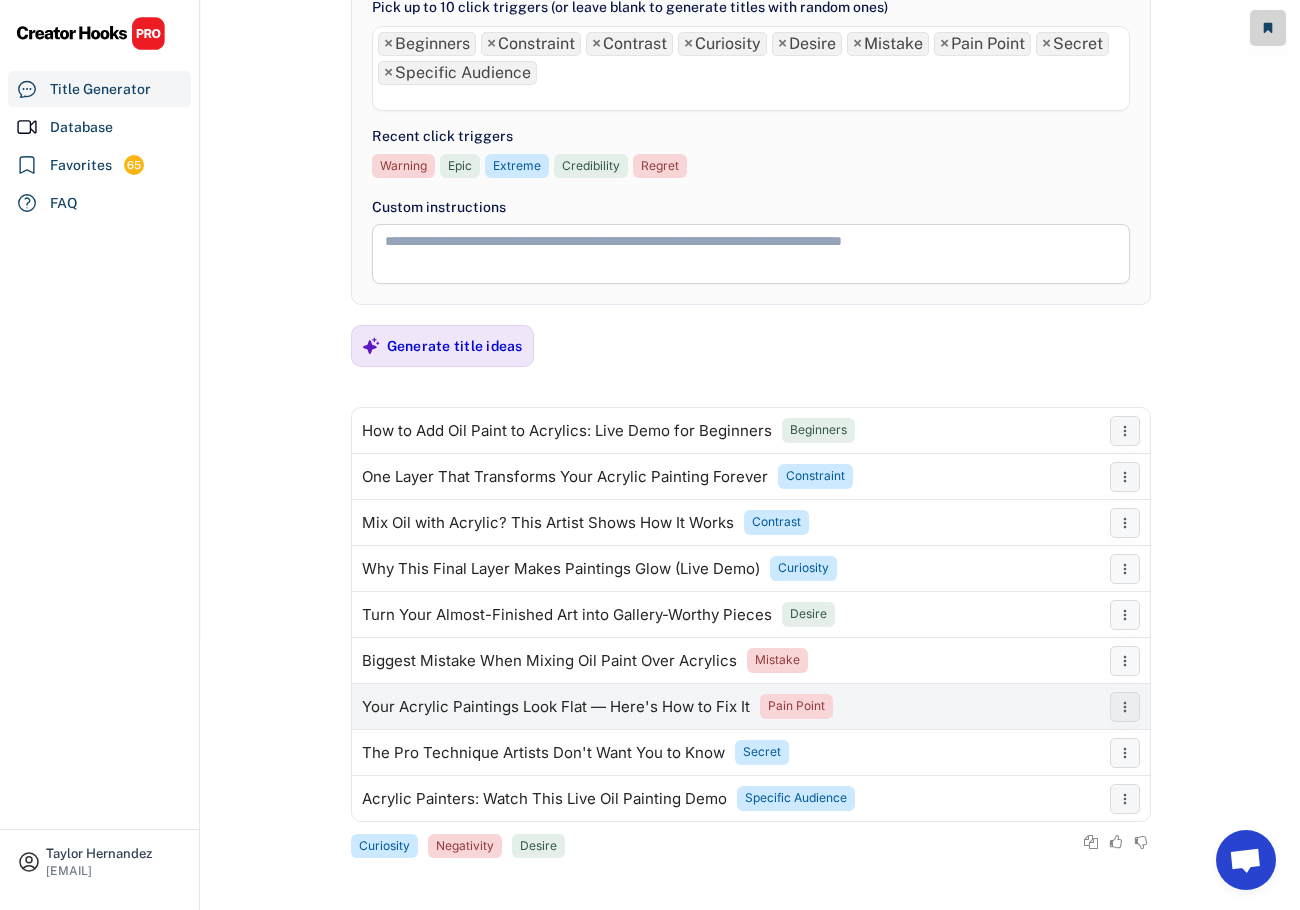 click on "Your Acrylic Paintings Look Flat — Here's How to Fix It" at bounding box center (556, 707) 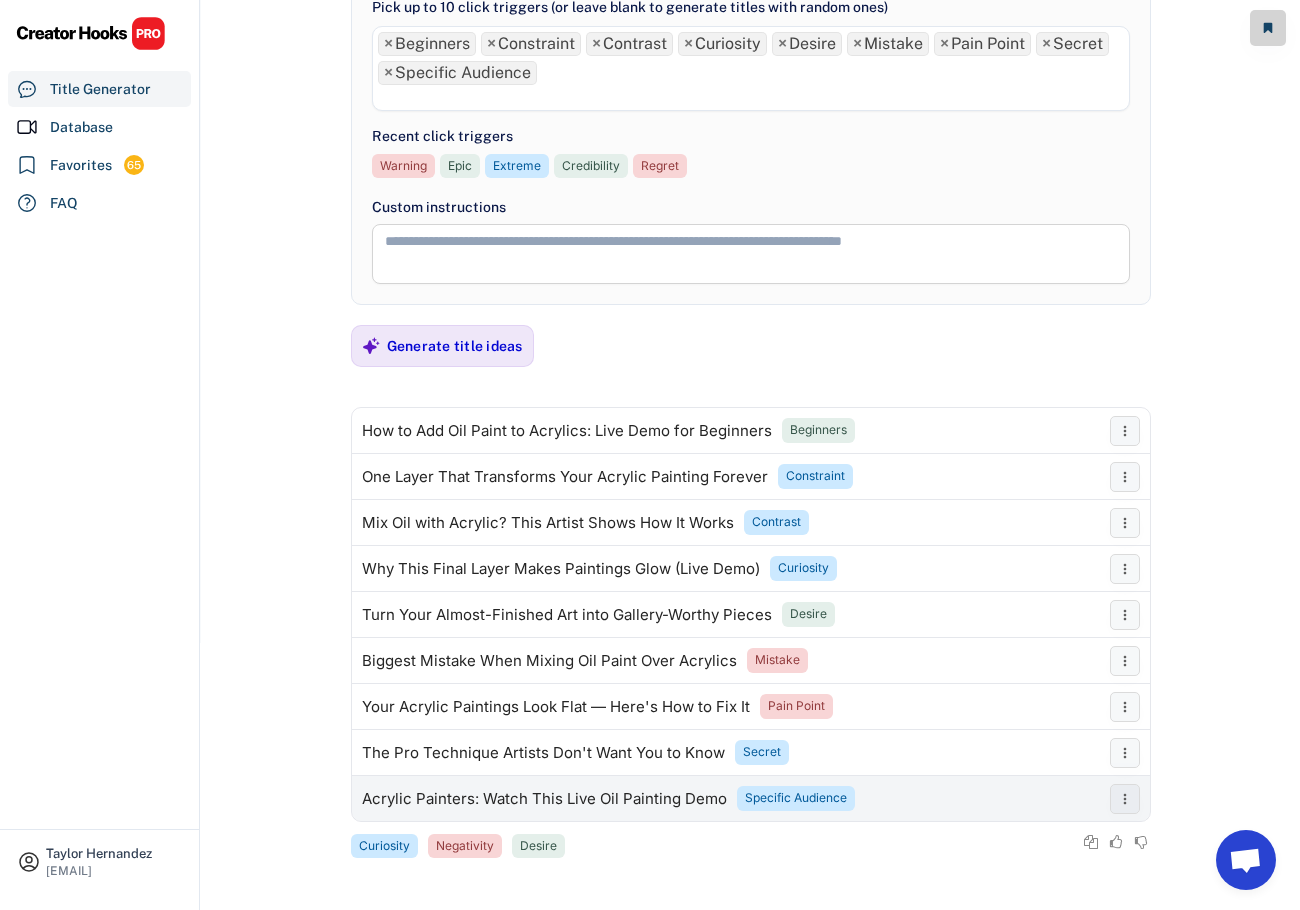 click on "Acrylic Painters: Watch This Live Oil Painting Demo" at bounding box center (544, 799) 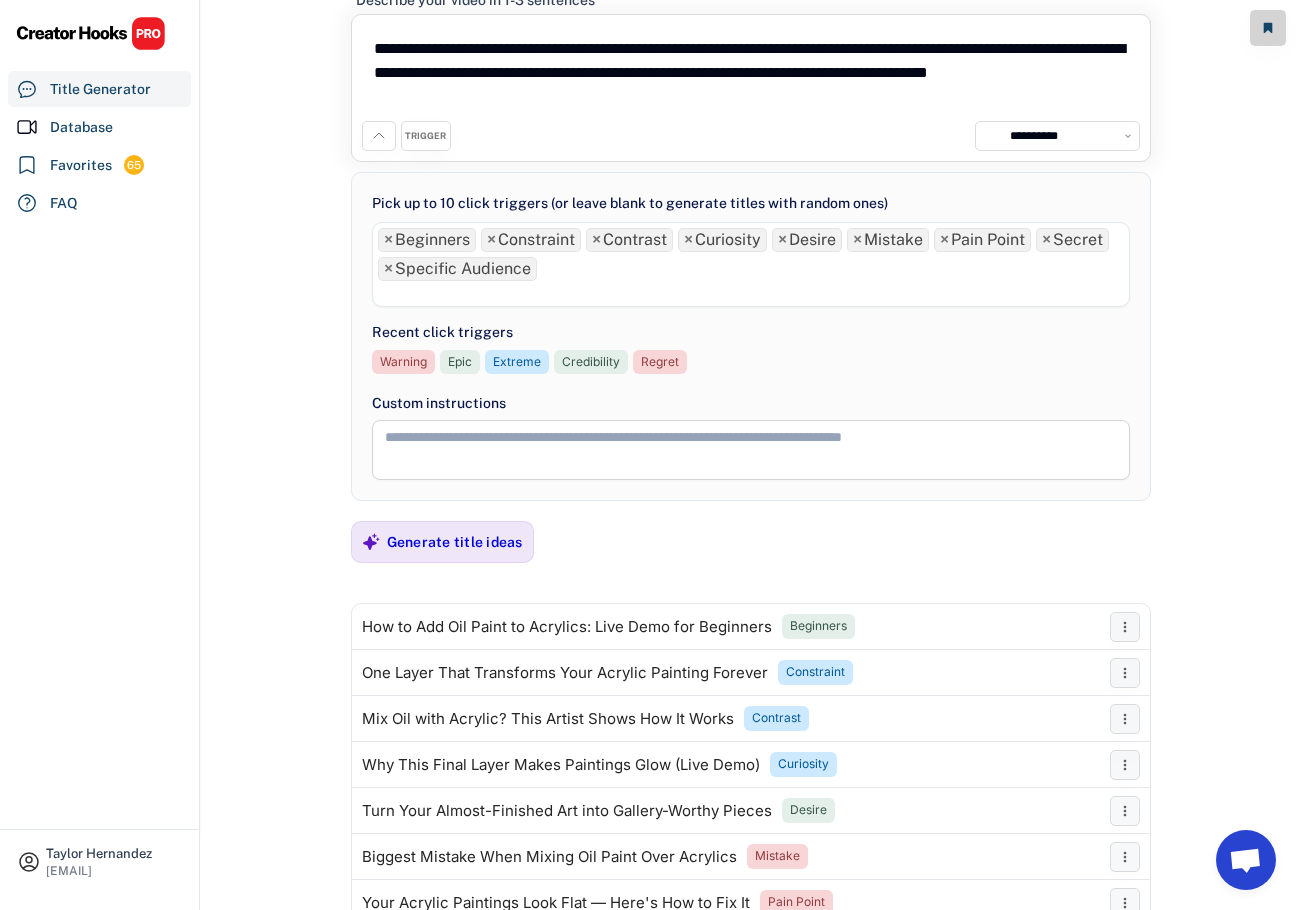 scroll, scrollTop: 0, scrollLeft: 0, axis: both 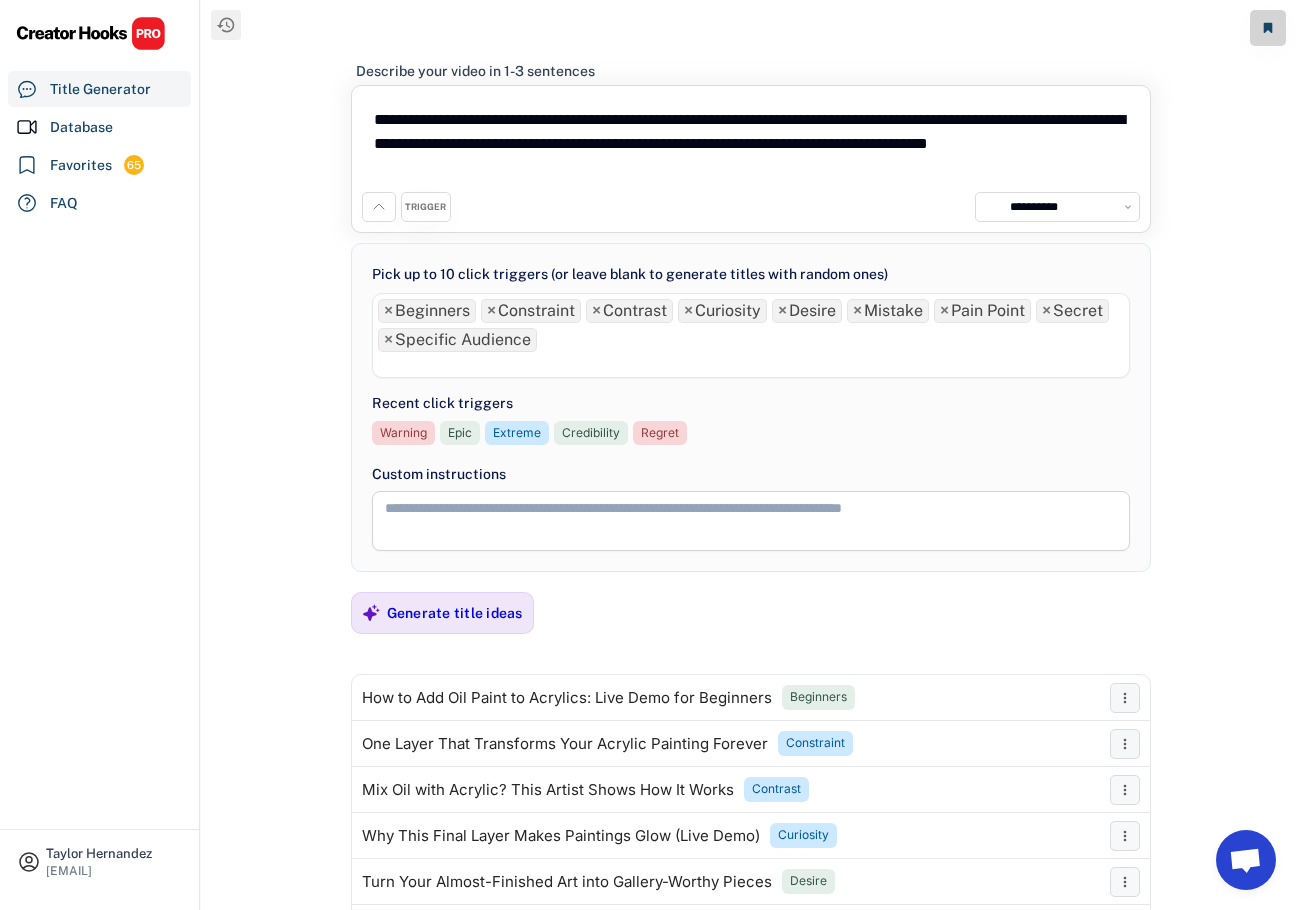 click on "**********" at bounding box center [751, 144] 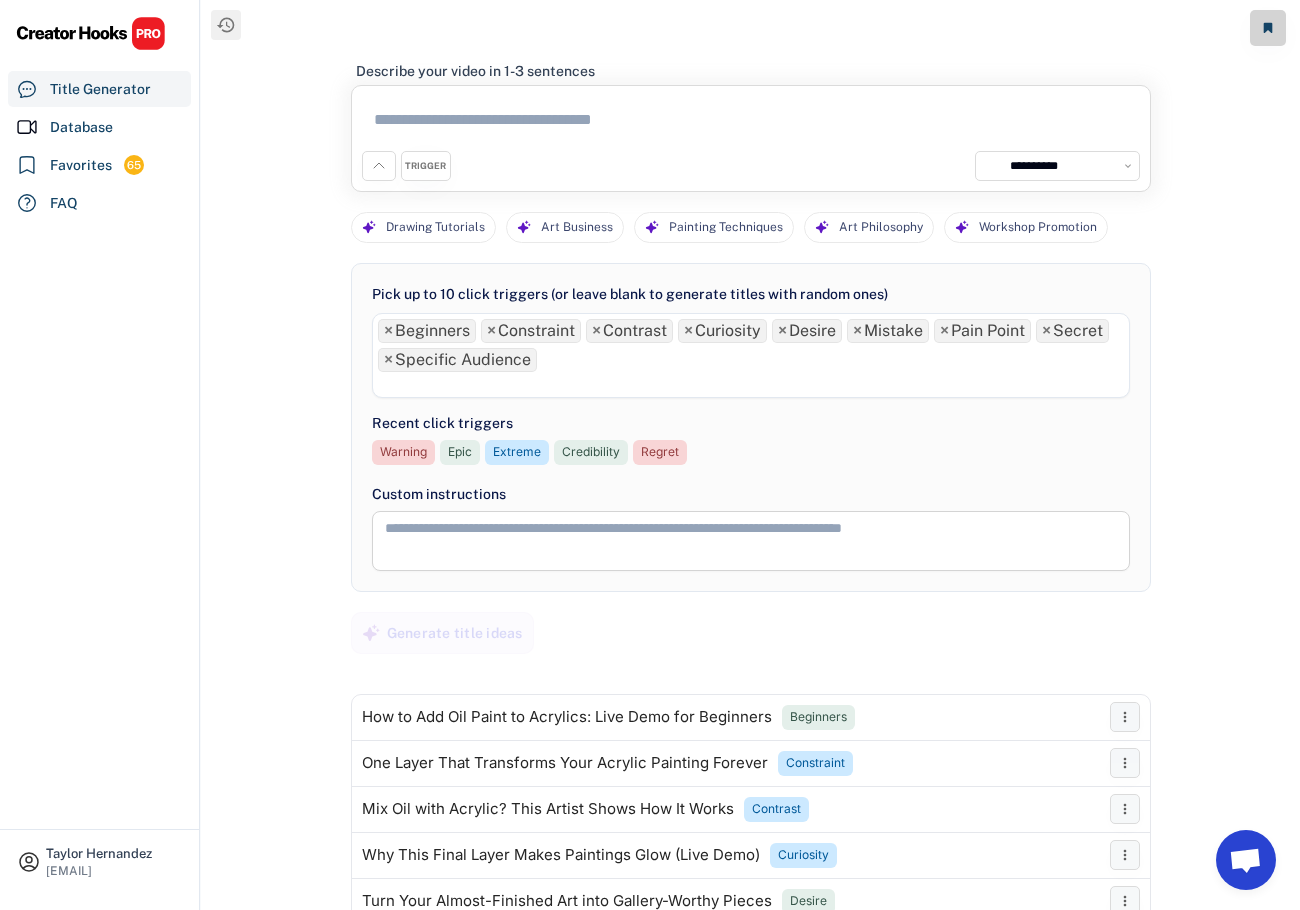 paste on "**********" 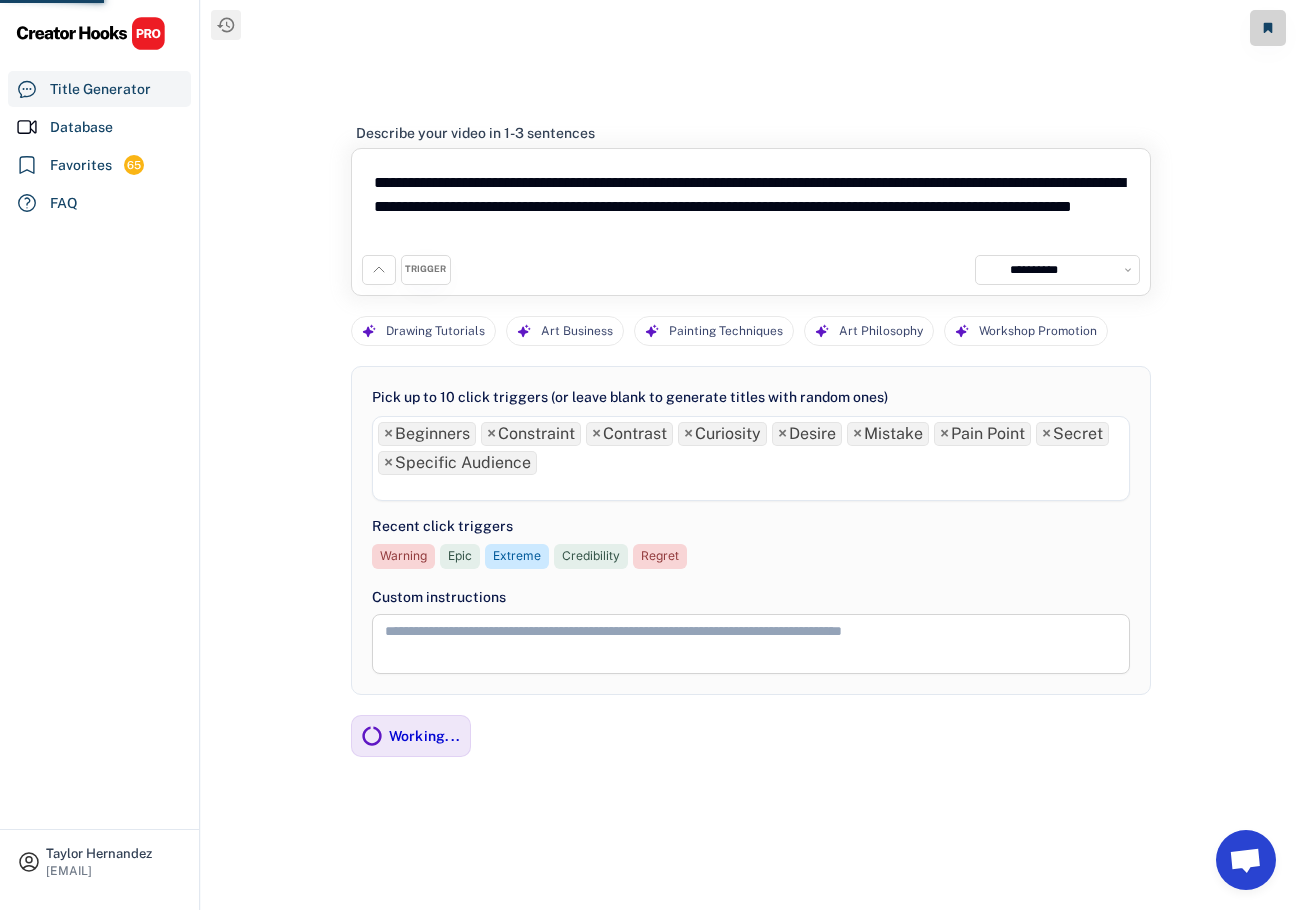 type on "**********" 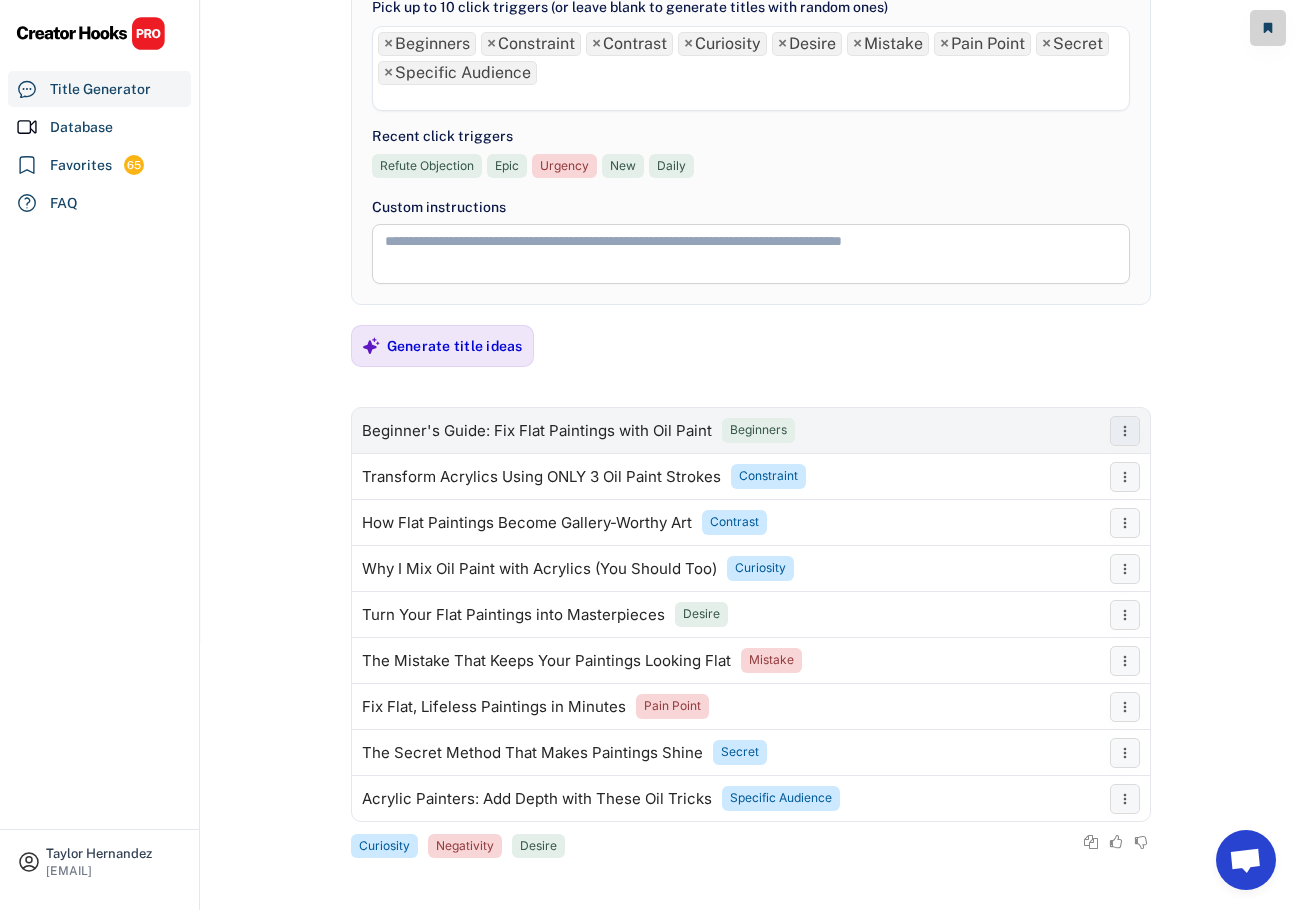 scroll, scrollTop: 268, scrollLeft: 0, axis: vertical 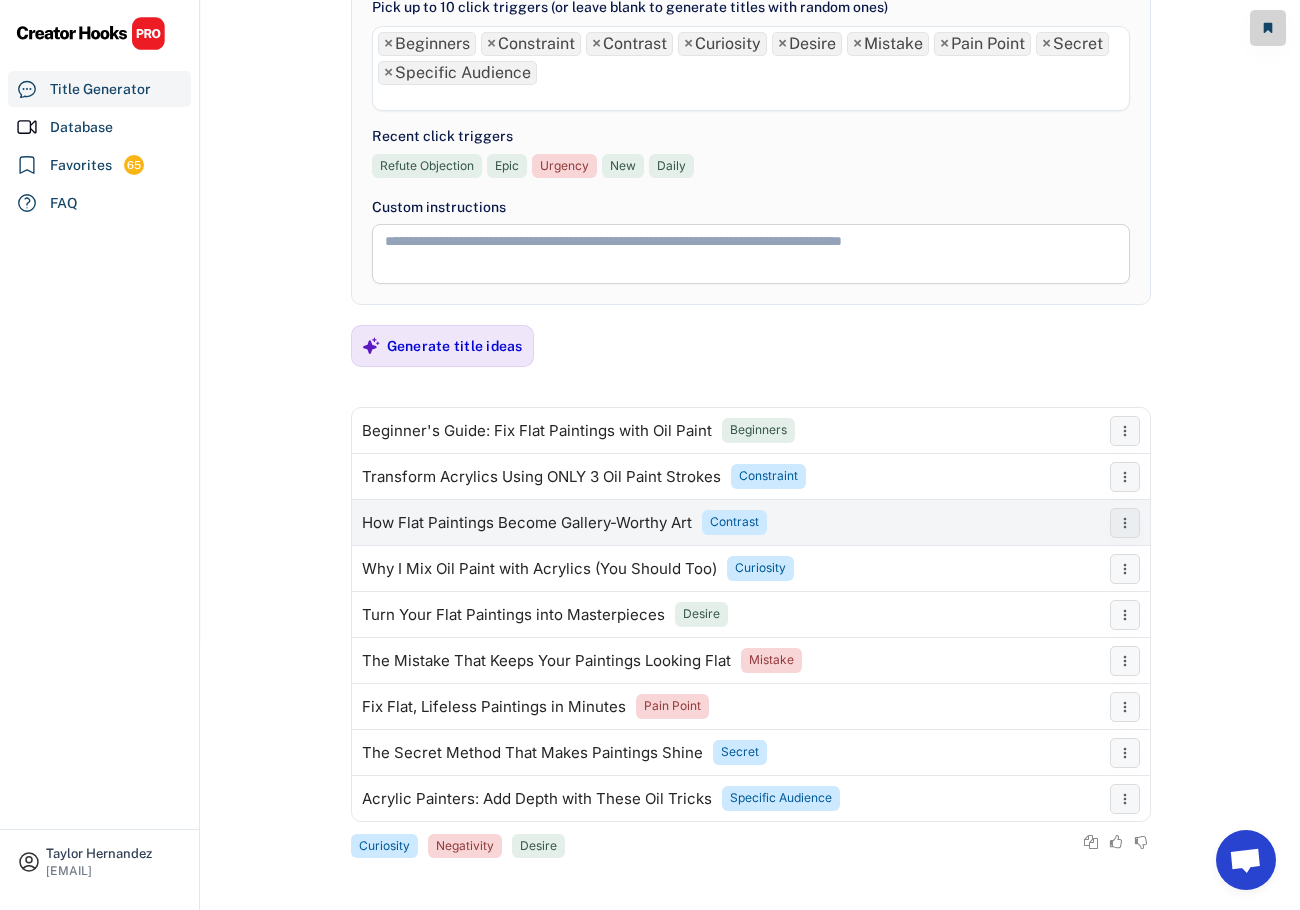click on "How Flat Paintings Become Gallery-Worthy Art Contrast" at bounding box center (726, 523) 